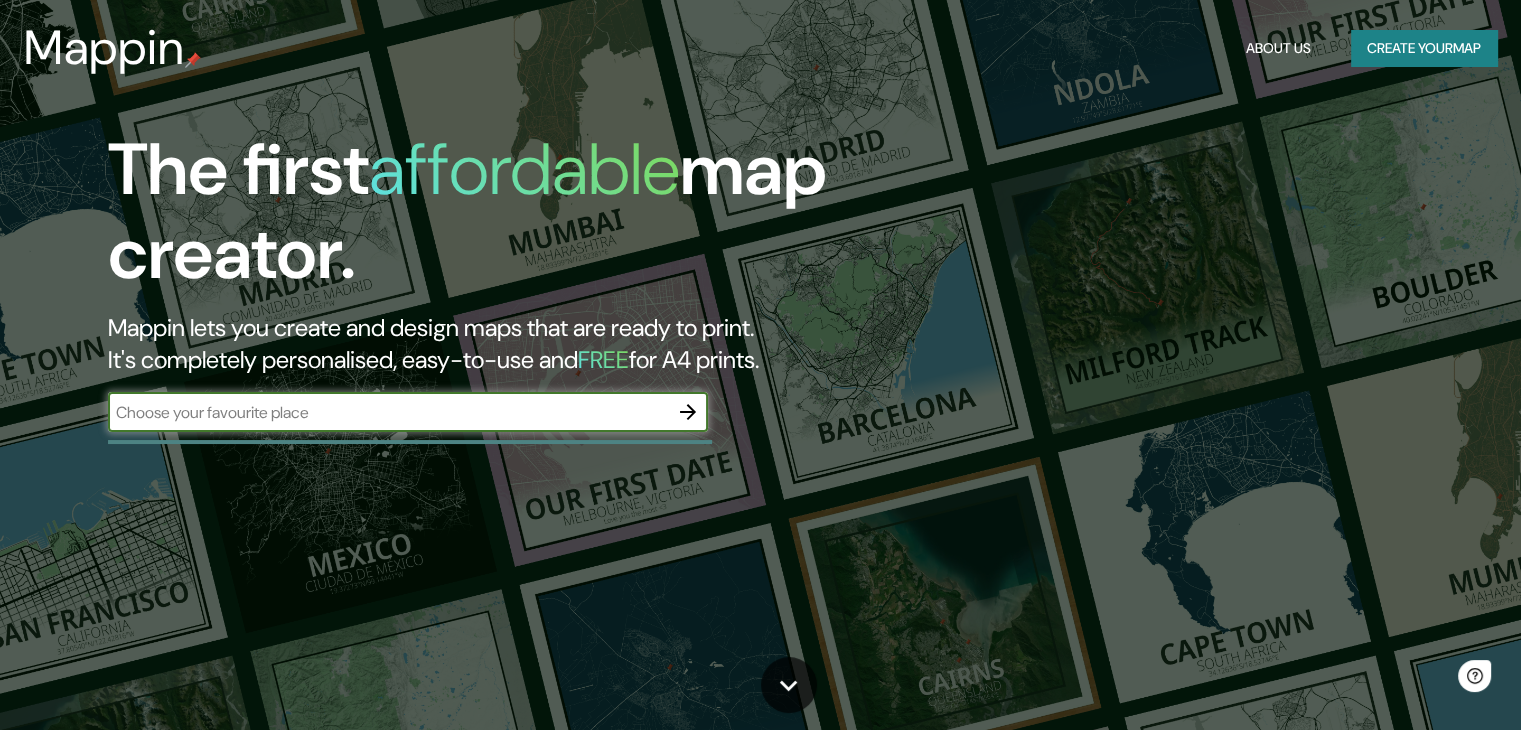 scroll, scrollTop: 0, scrollLeft: 0, axis: both 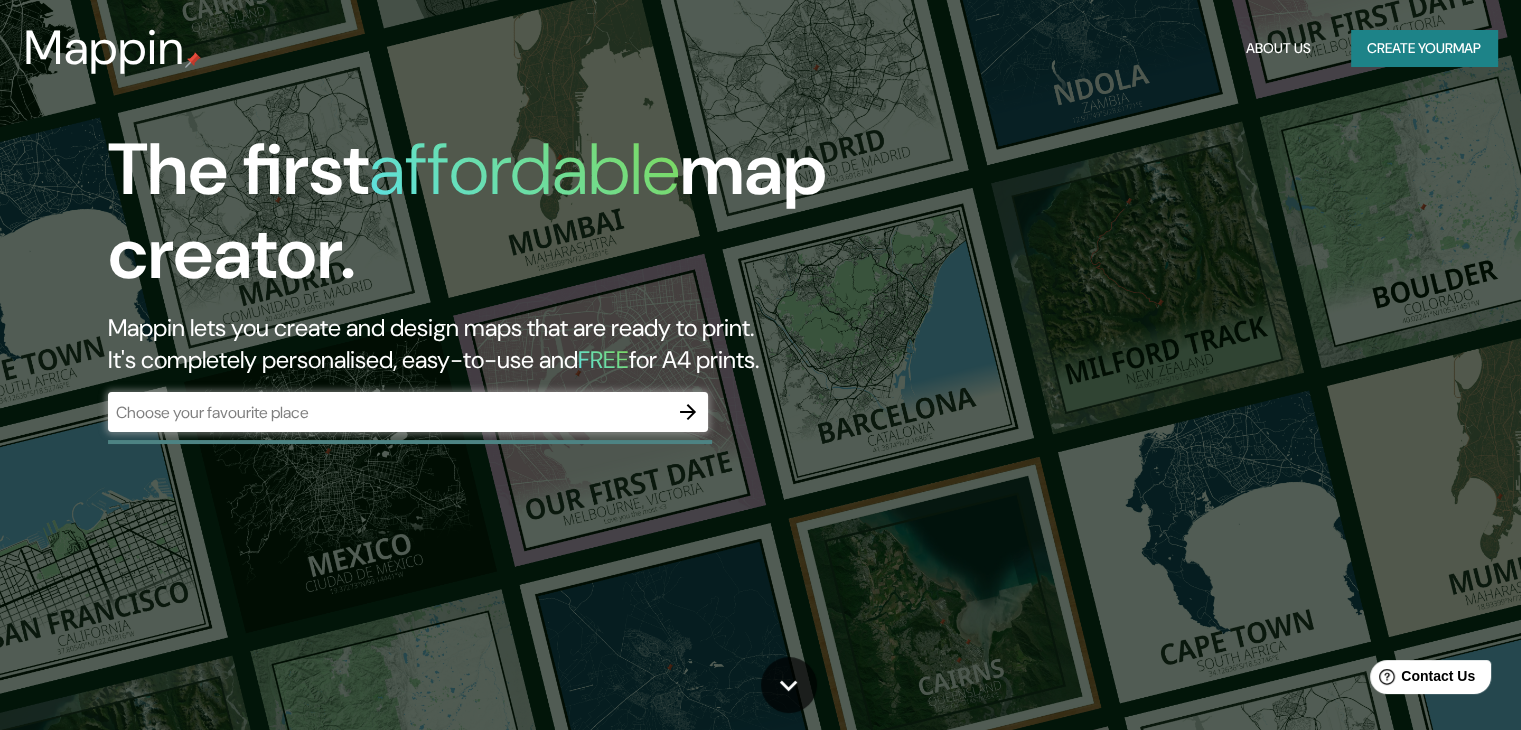 click on "Create your   map" at bounding box center [1424, 48] 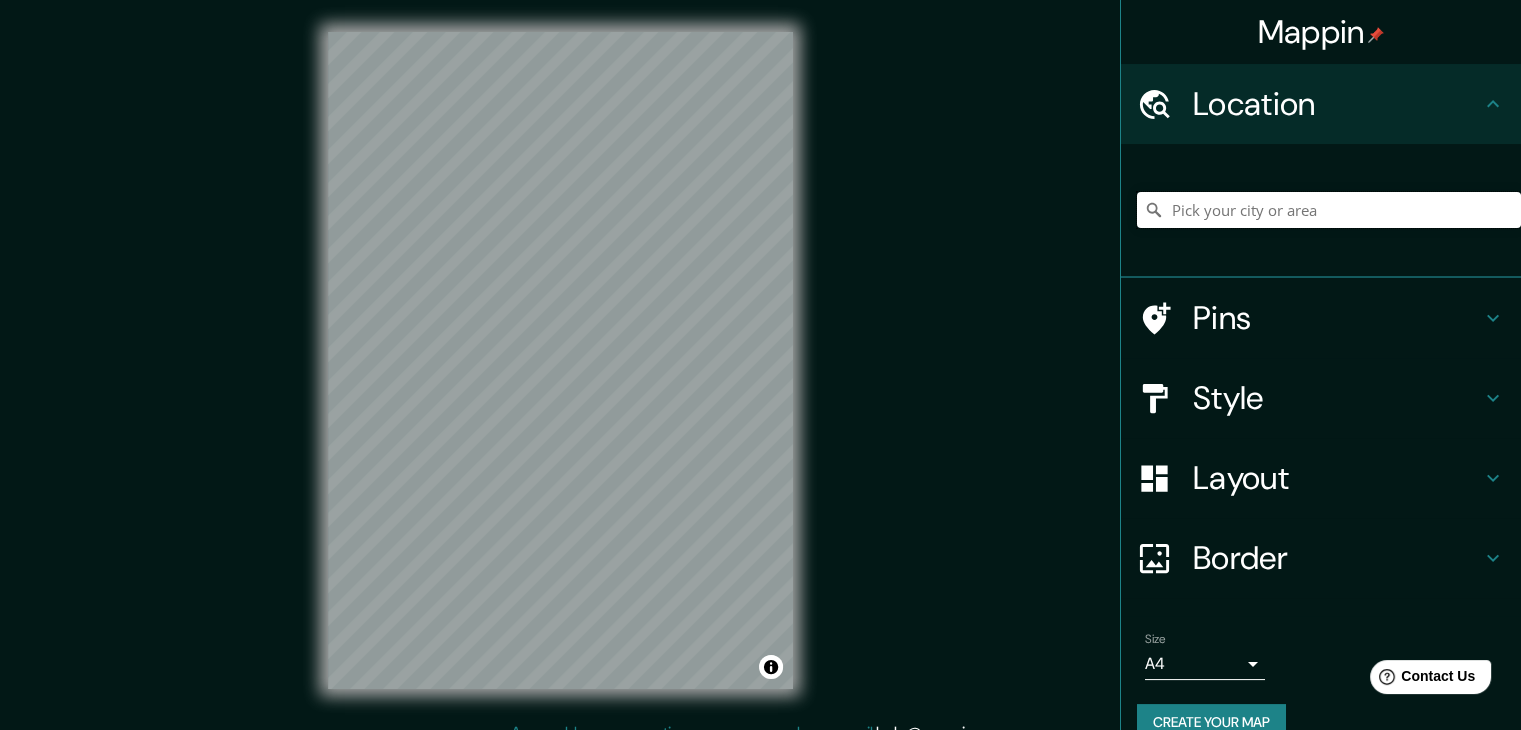 click at bounding box center [1329, 210] 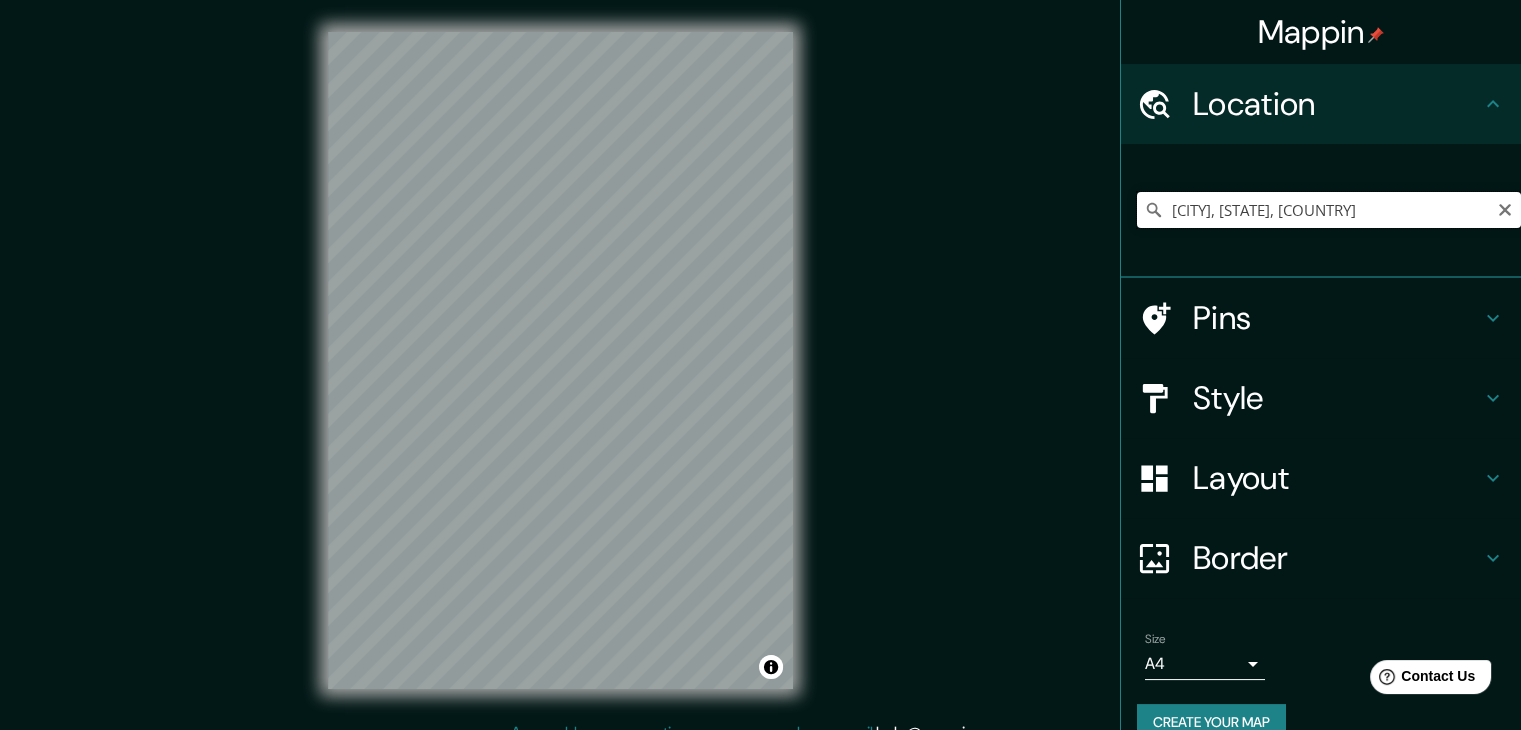click on "[CITY], [STATE], [COUNTRY]" at bounding box center (1329, 210) 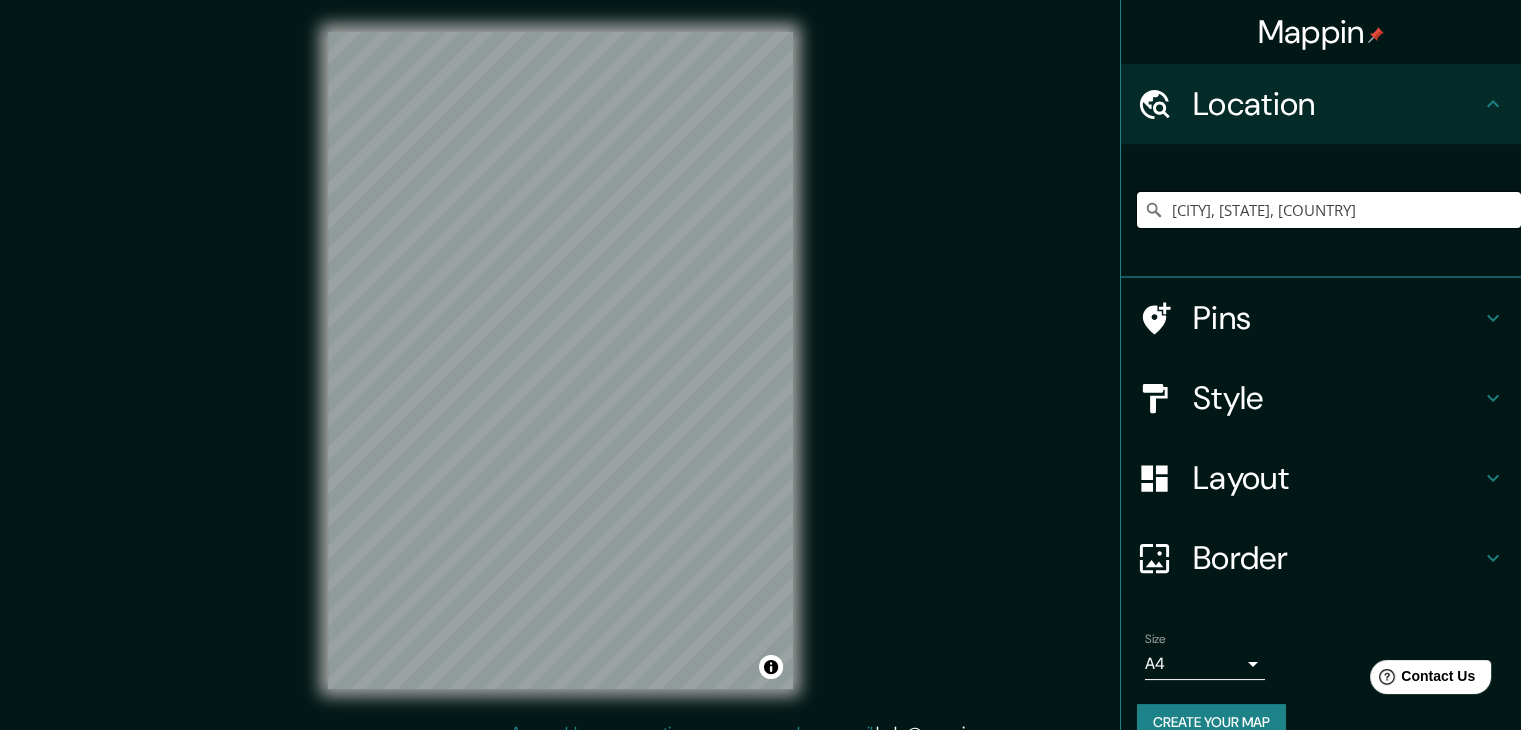 drag, startPoint x: 1320, startPoint y: 205, endPoint x: 1068, endPoint y: 233, distance: 253.55078 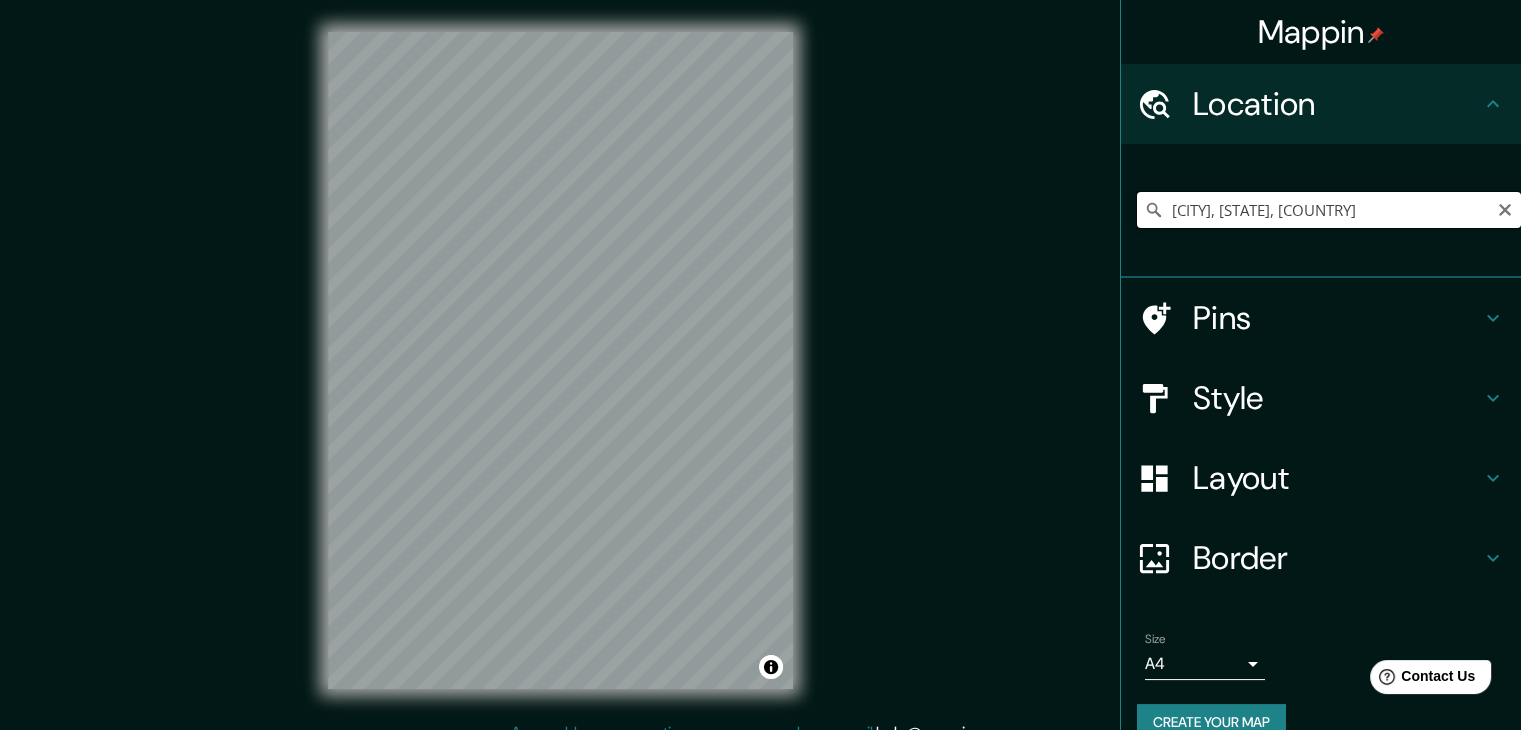 click on "[CITY], [STATE], [COUNTRY]" at bounding box center (1329, 210) 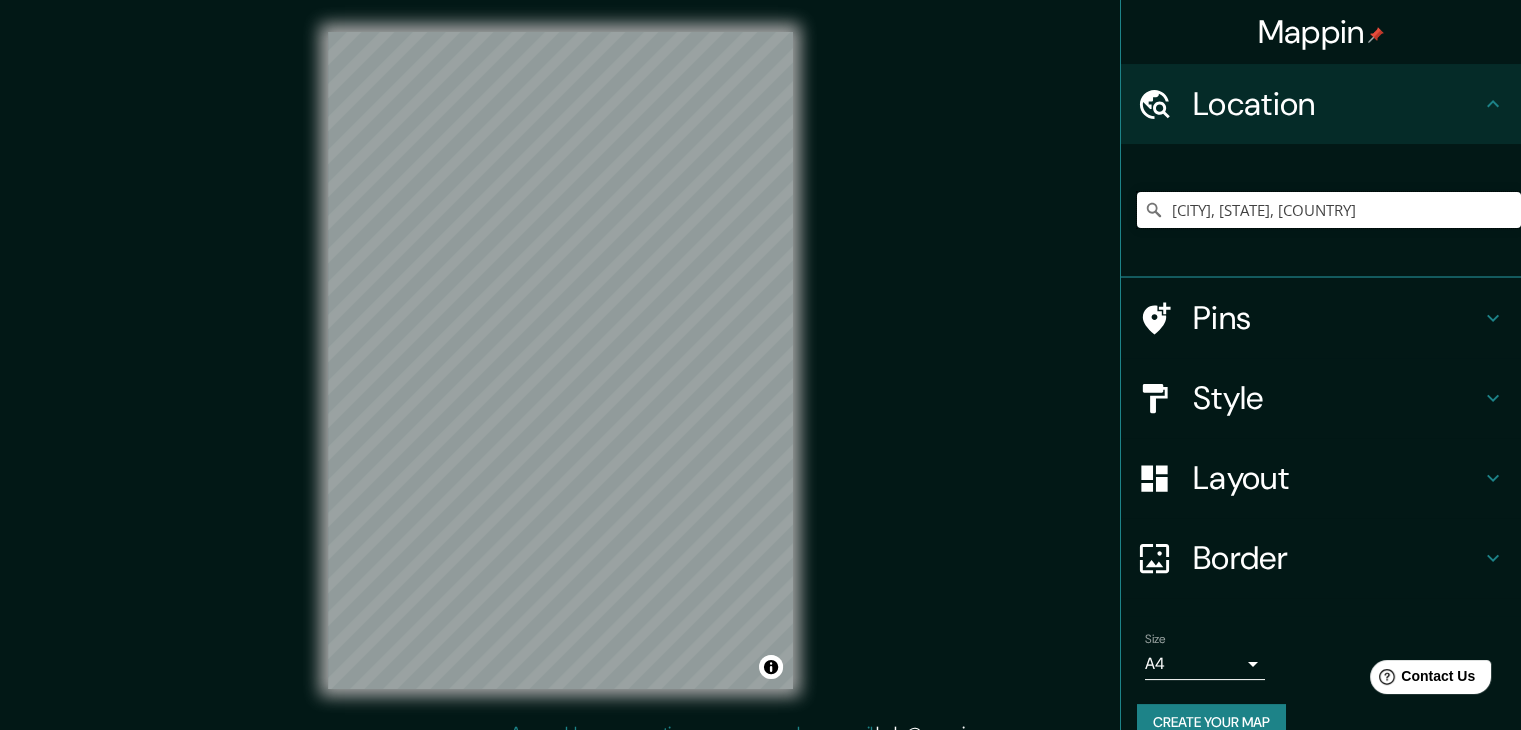 drag, startPoint x: 1438, startPoint y: 220, endPoint x: 987, endPoint y: 232, distance: 451.1596 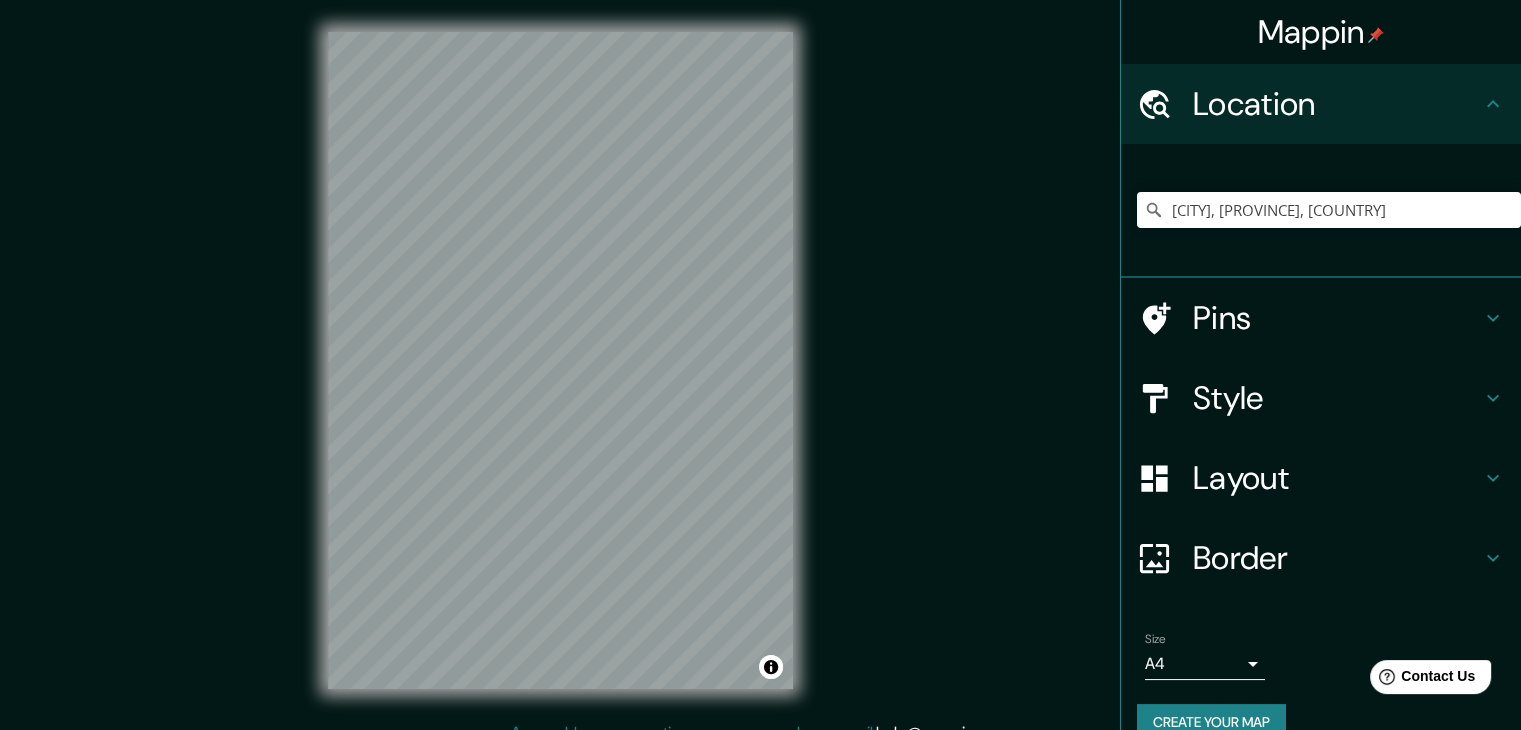 click at bounding box center (1165, 398) 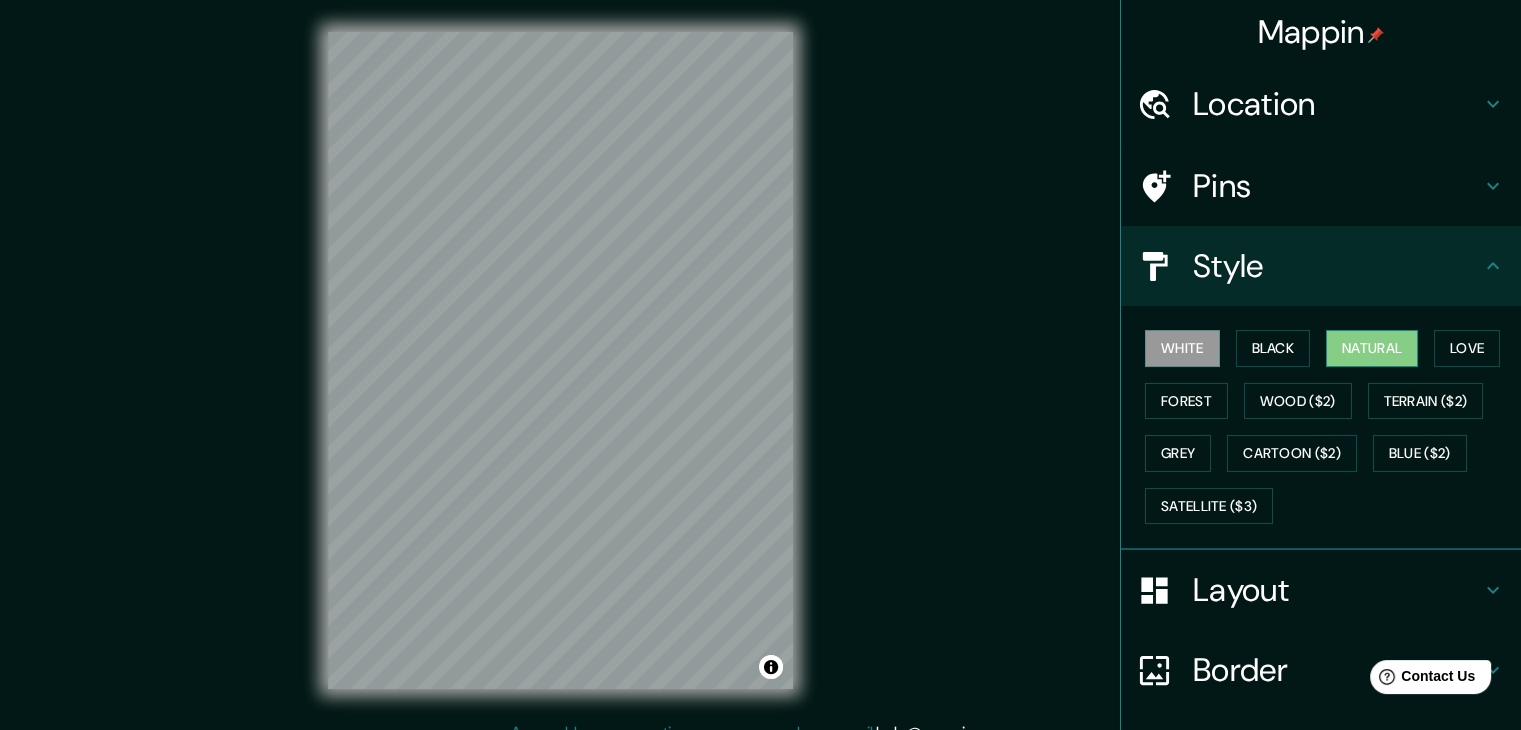 click on "Natural" at bounding box center [1372, 348] 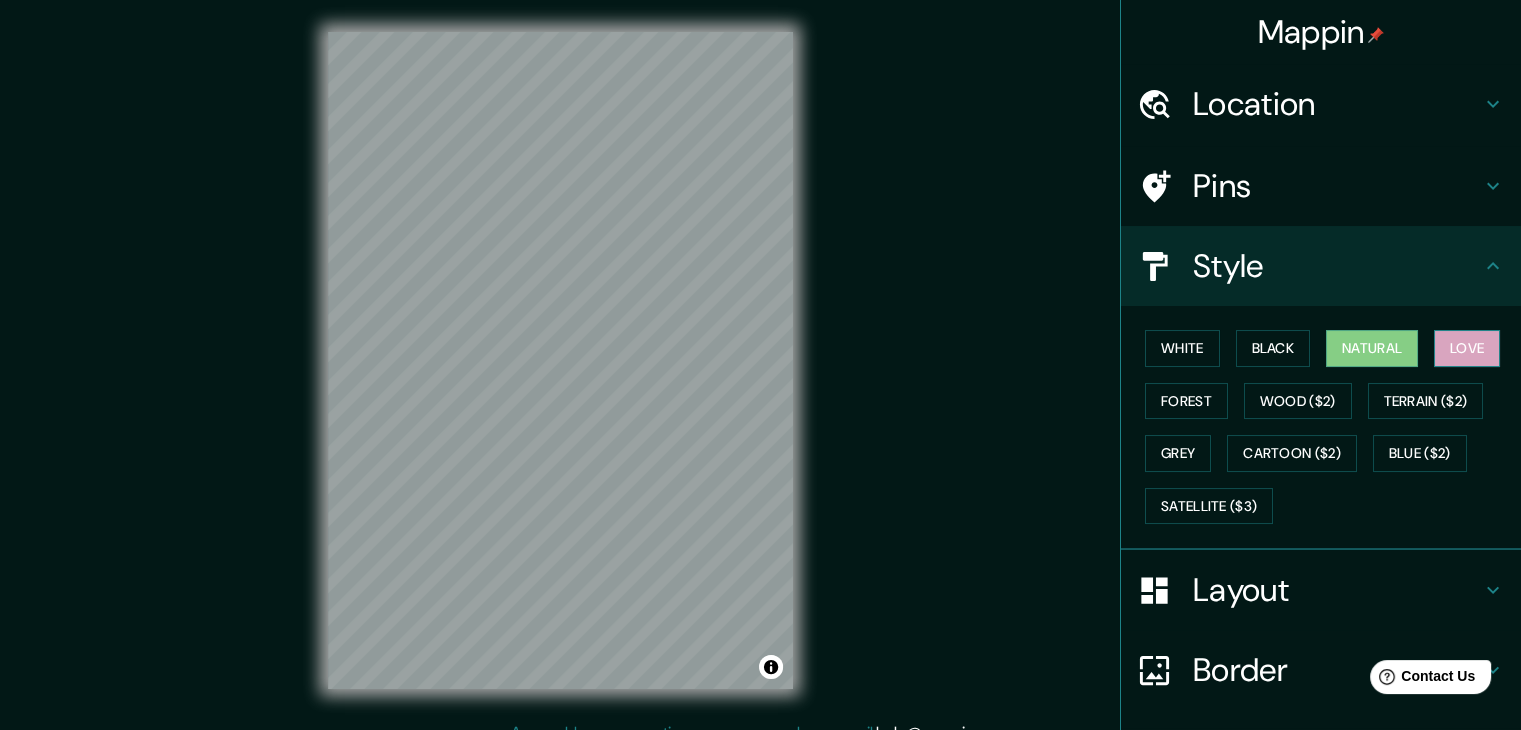 click on "Love" at bounding box center [1467, 348] 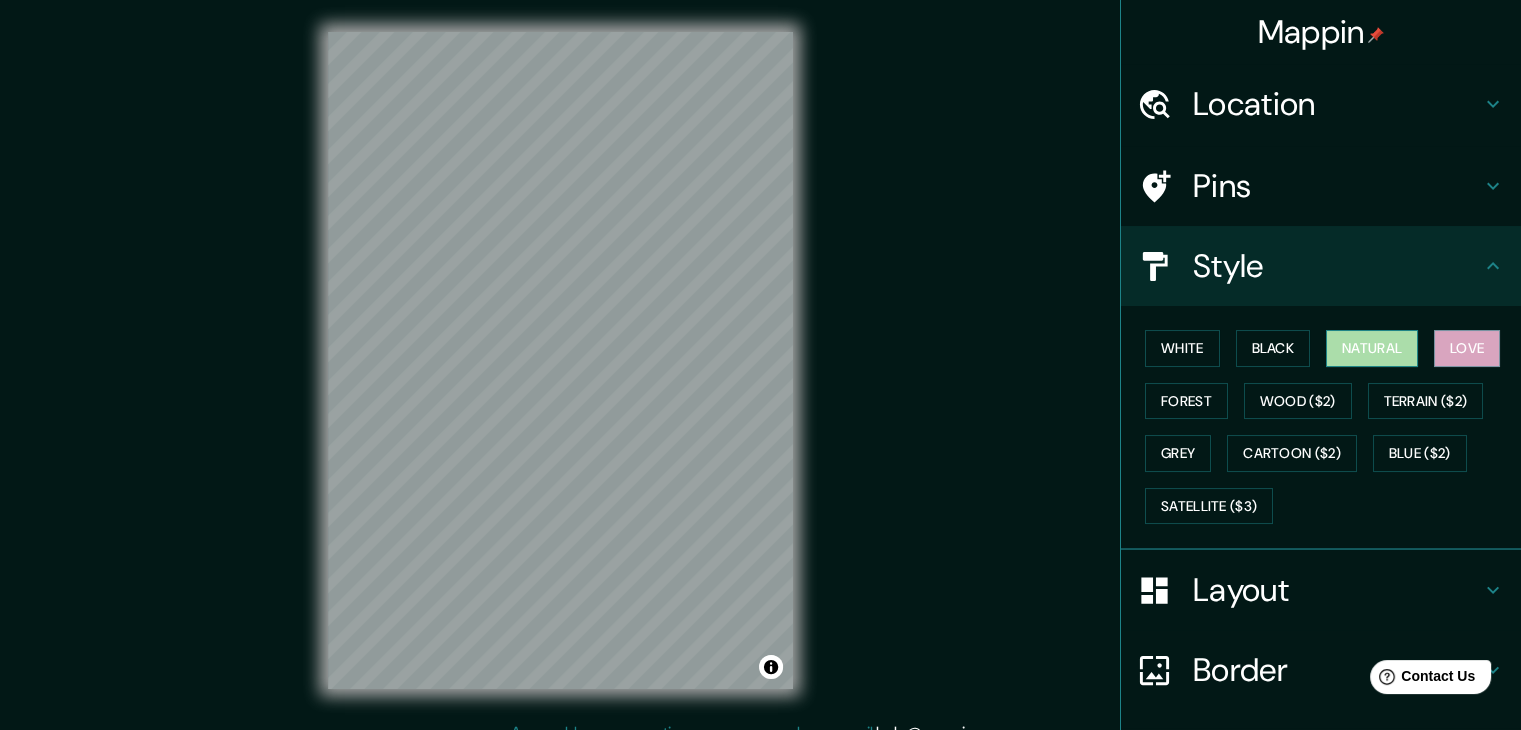 click on "Natural" at bounding box center [1372, 348] 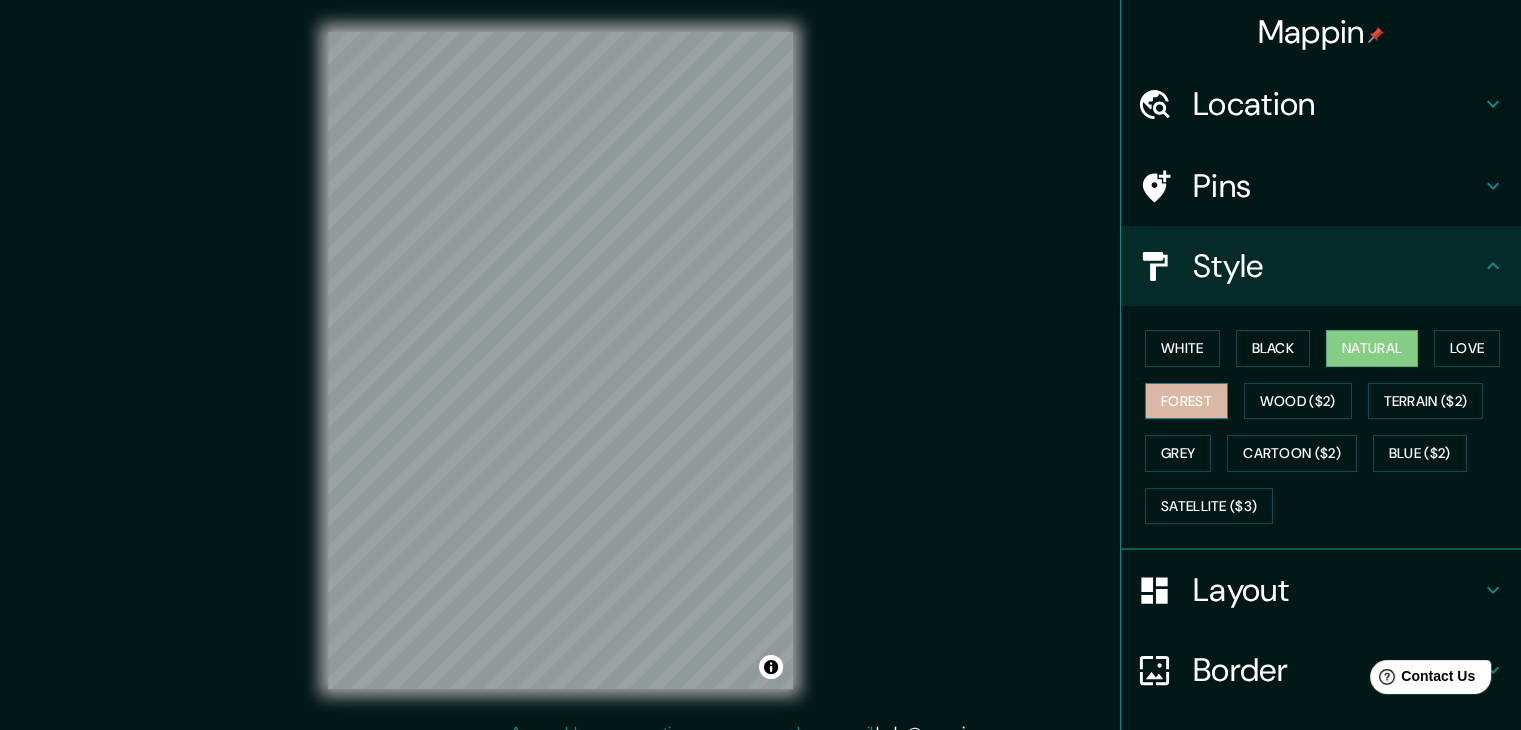 click on "Forest" at bounding box center [1186, 401] 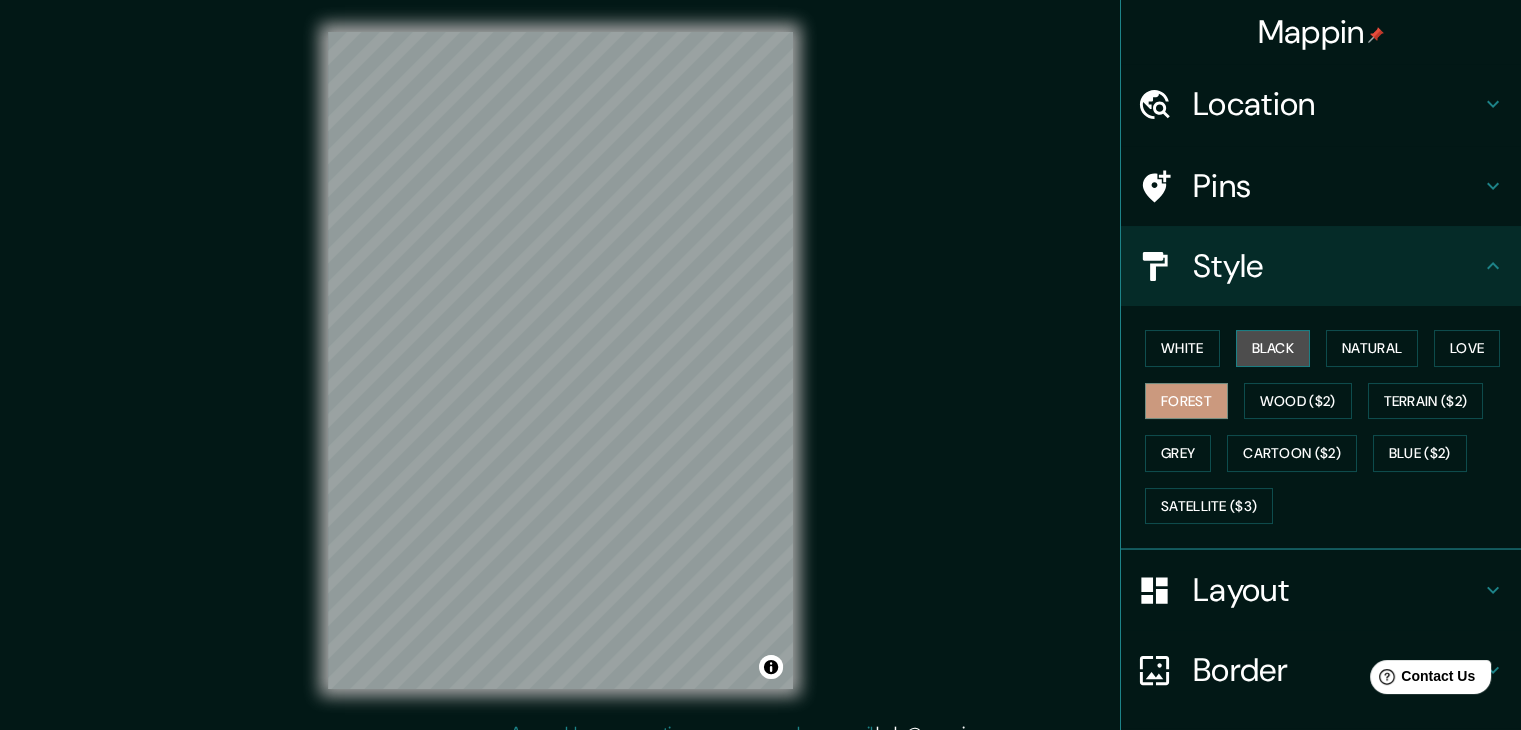 click on "Black" at bounding box center [1273, 348] 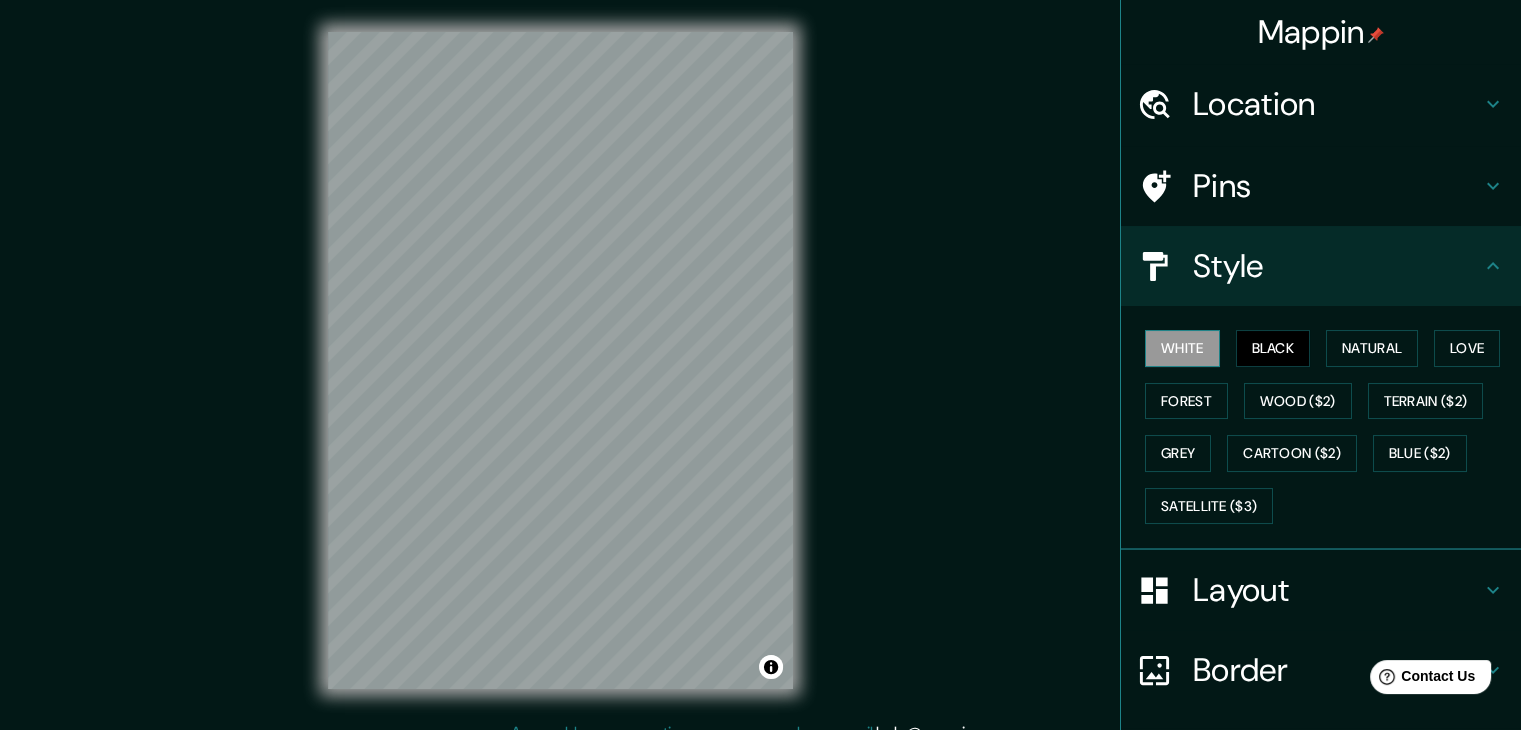 drag, startPoint x: 1155, startPoint y: 345, endPoint x: 1166, endPoint y: 345, distance: 11 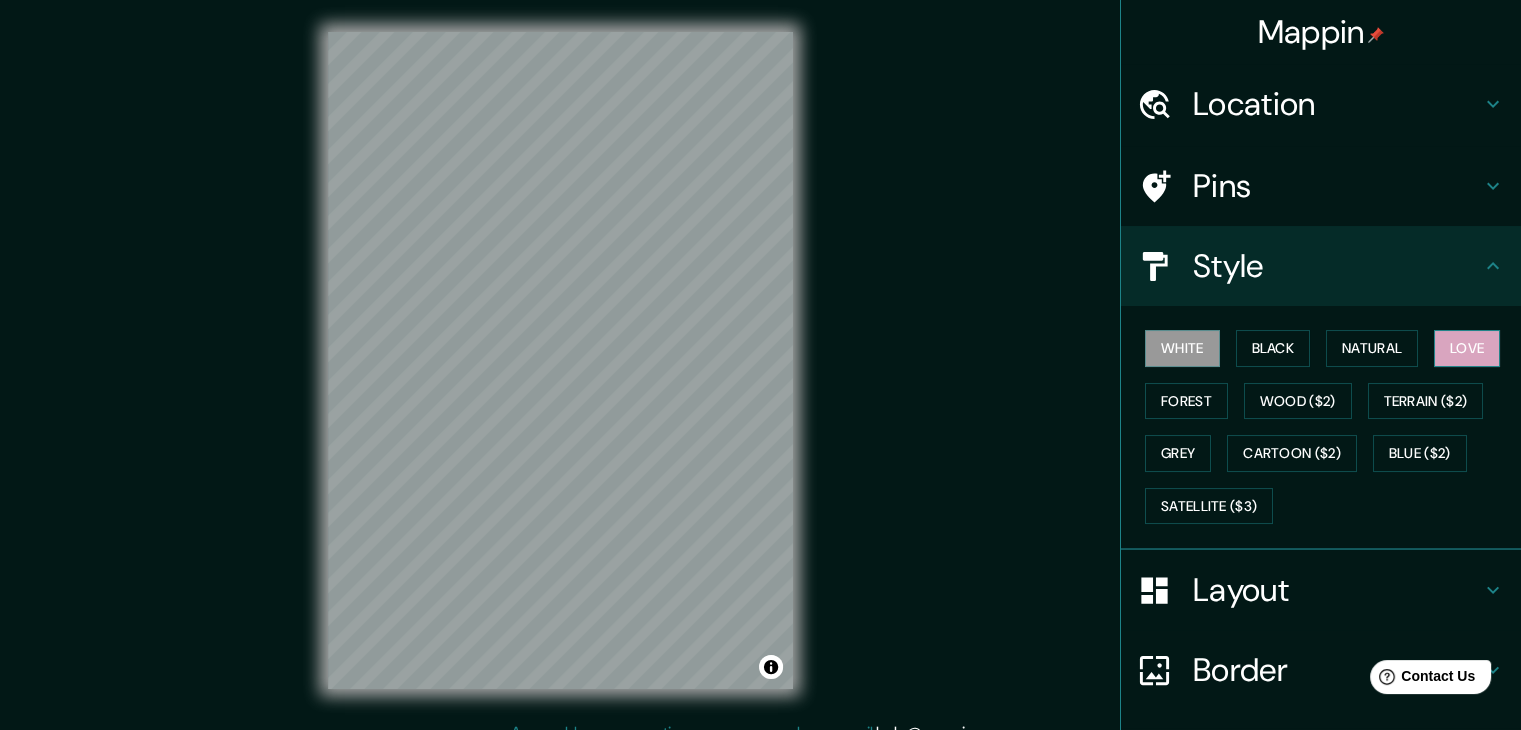 click on "Love" at bounding box center [1467, 348] 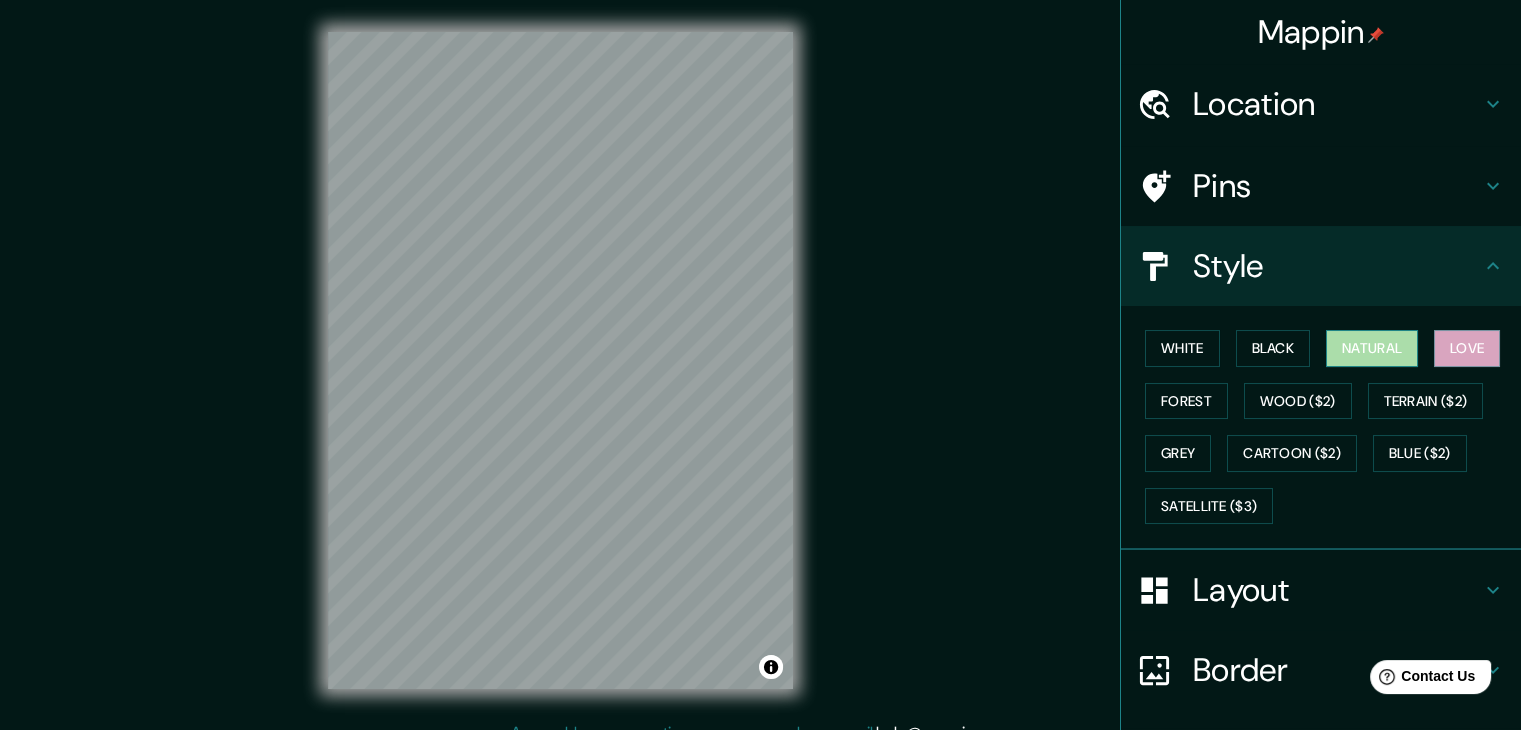 click on "Natural" at bounding box center [1372, 348] 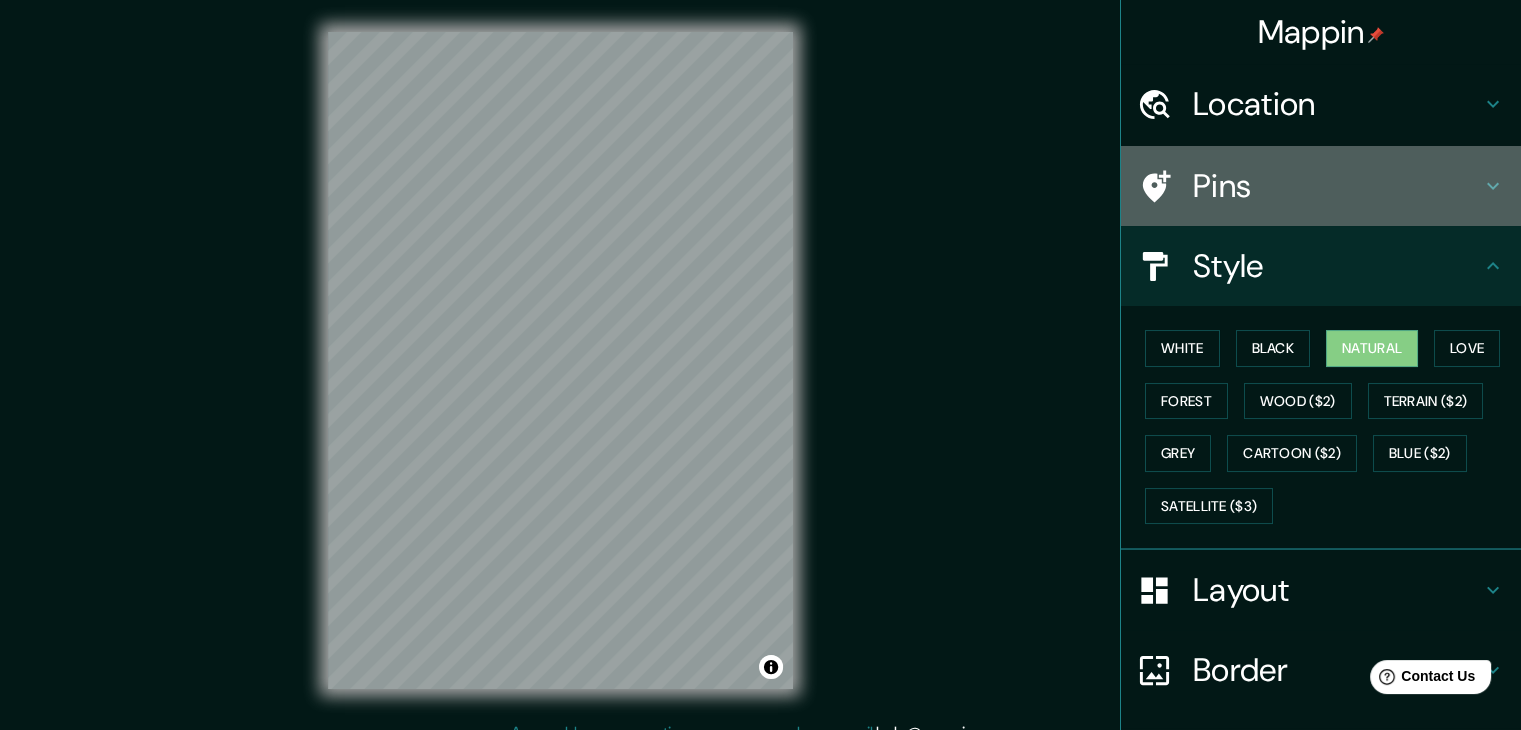 click on "Pins" at bounding box center (1337, 186) 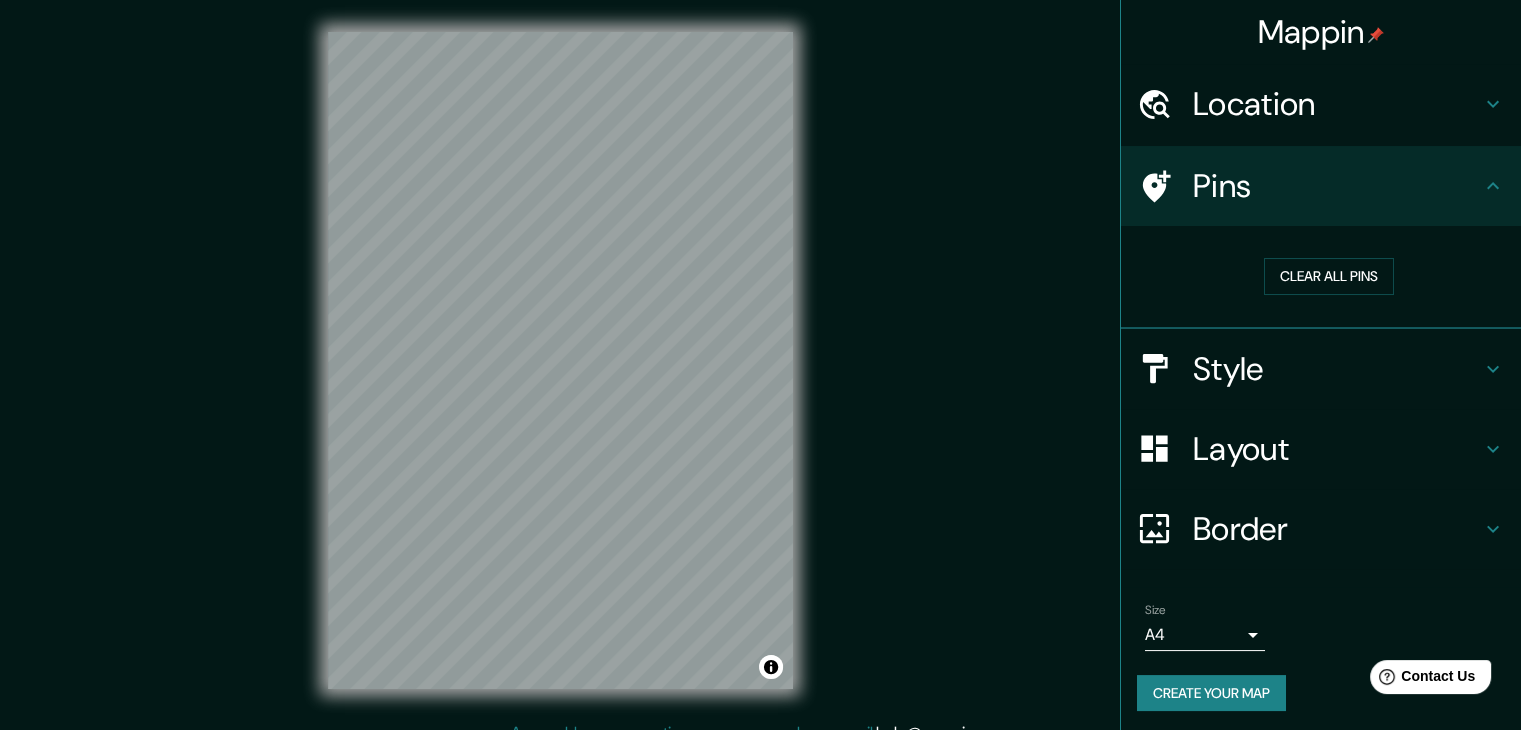 click on "Style" at bounding box center [1337, 369] 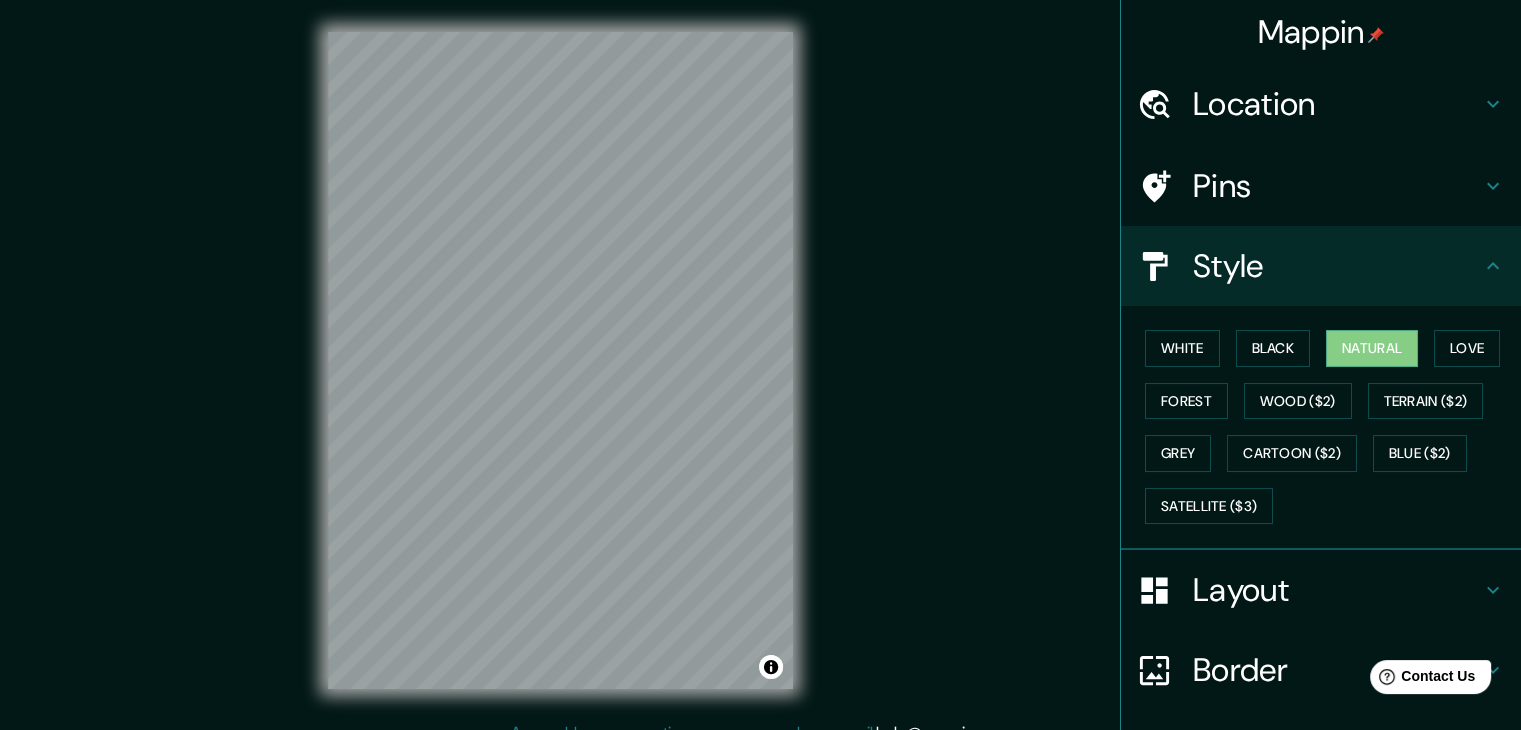 click on "Layout" at bounding box center [1337, 590] 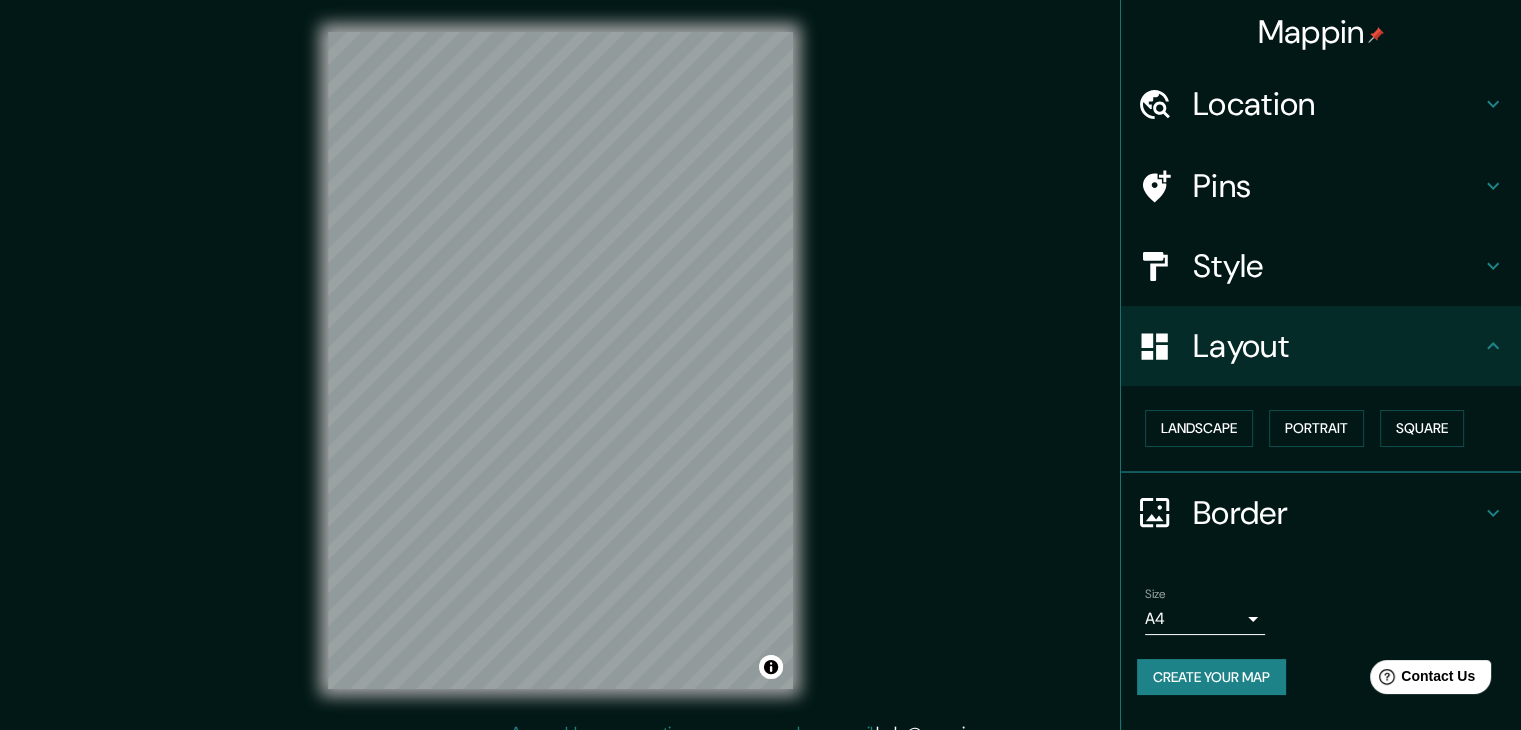 click on "Location" at bounding box center (1337, 104) 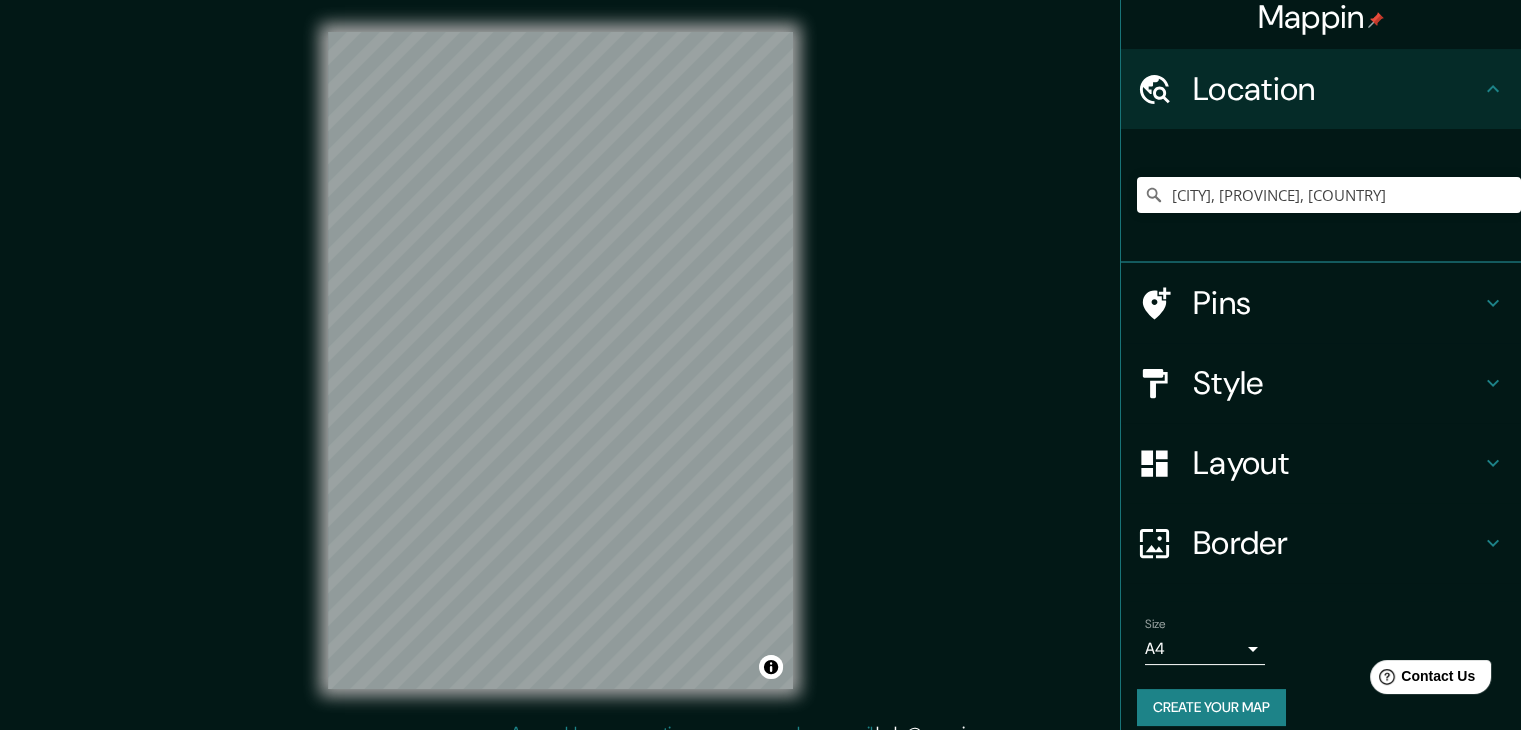 scroll, scrollTop: 34, scrollLeft: 0, axis: vertical 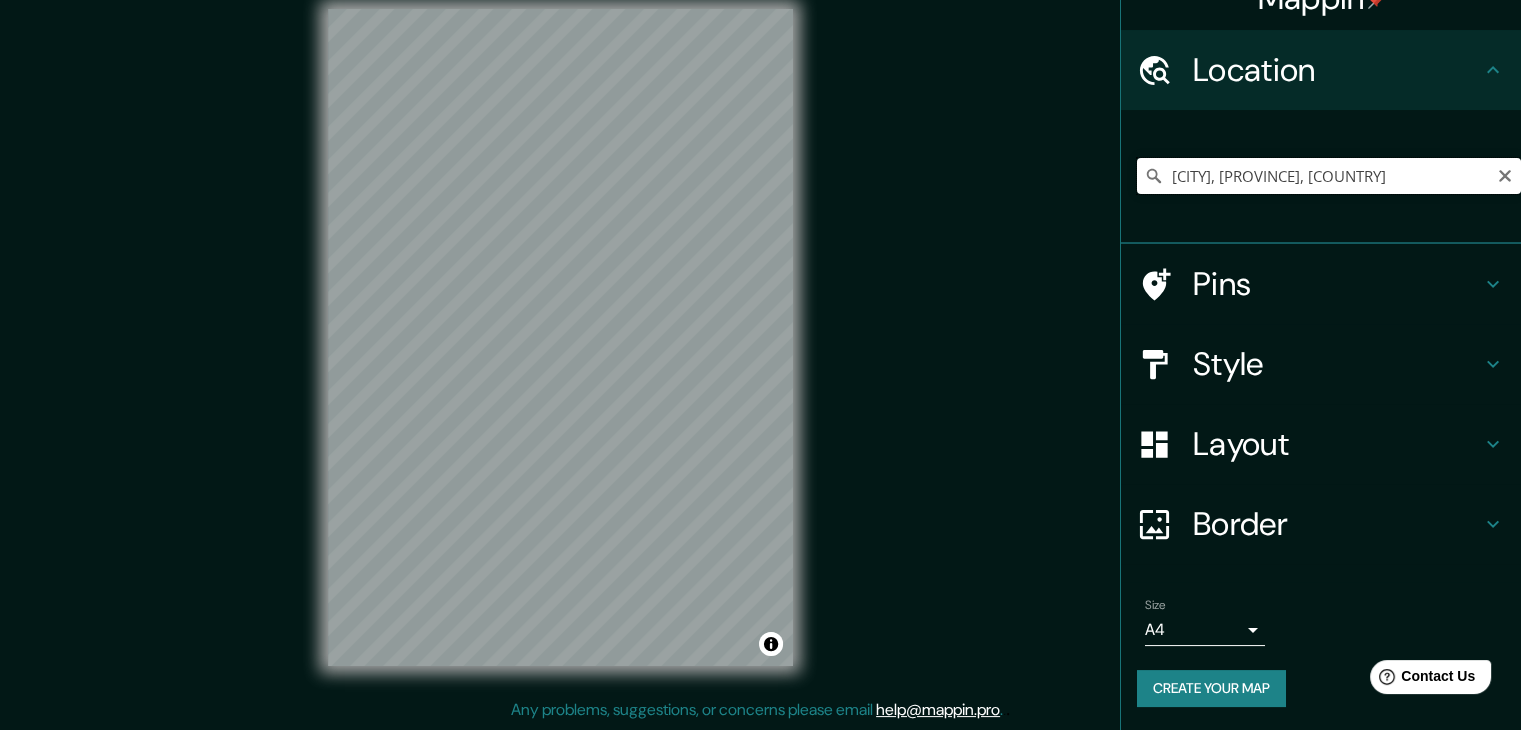 click on "Tena, Napo, Ecuador" at bounding box center (1329, 176) 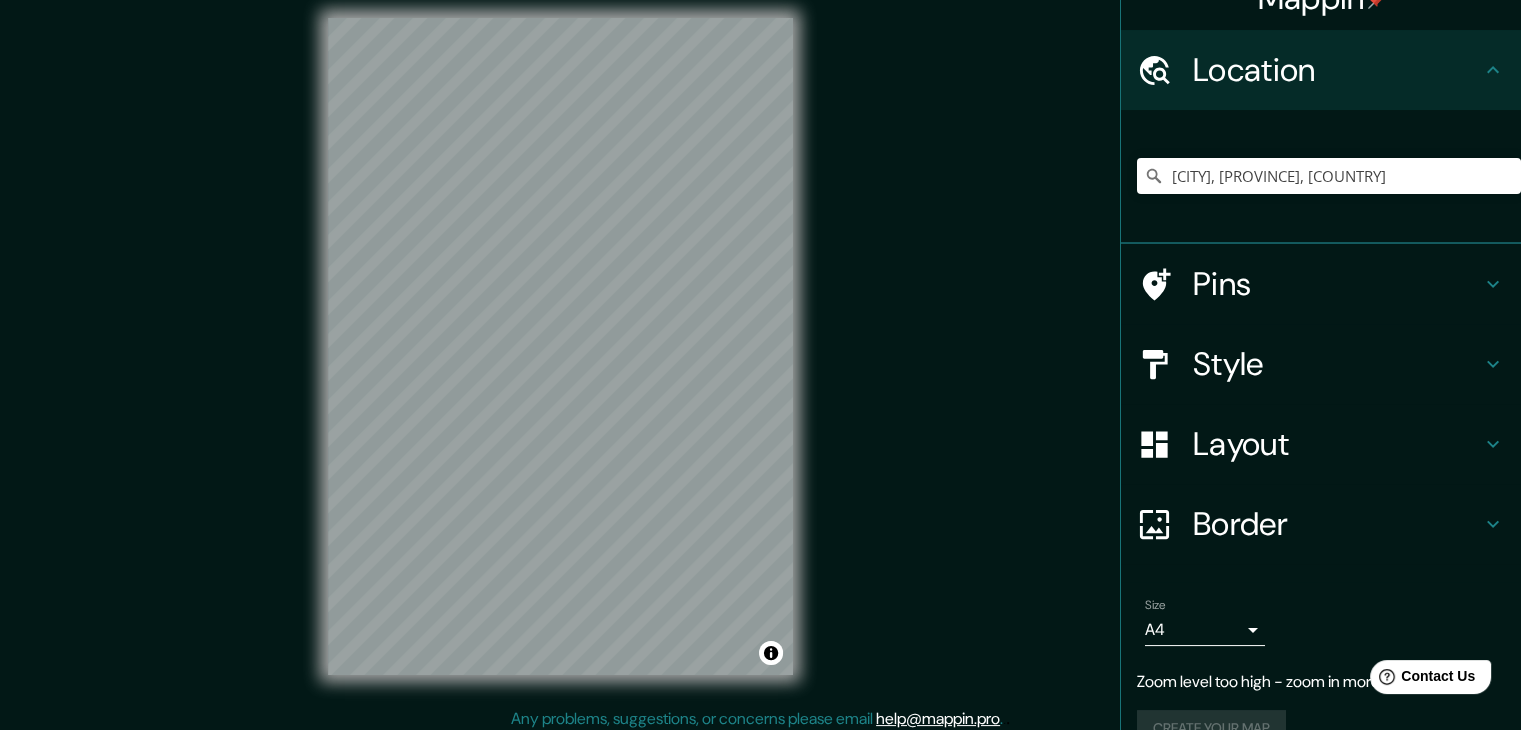 scroll, scrollTop: 0, scrollLeft: 0, axis: both 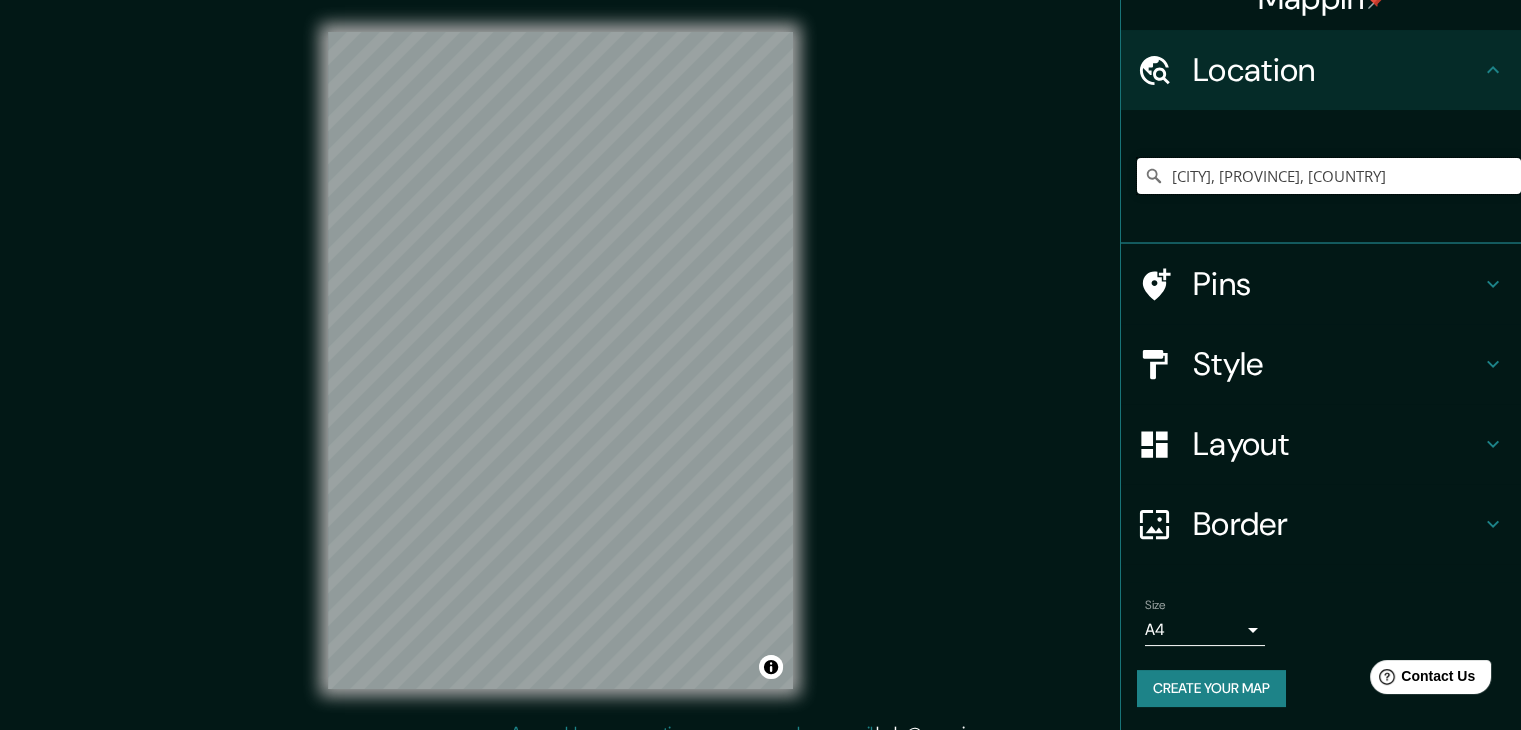 drag, startPoint x: 1361, startPoint y: 178, endPoint x: 1076, endPoint y: 189, distance: 285.2122 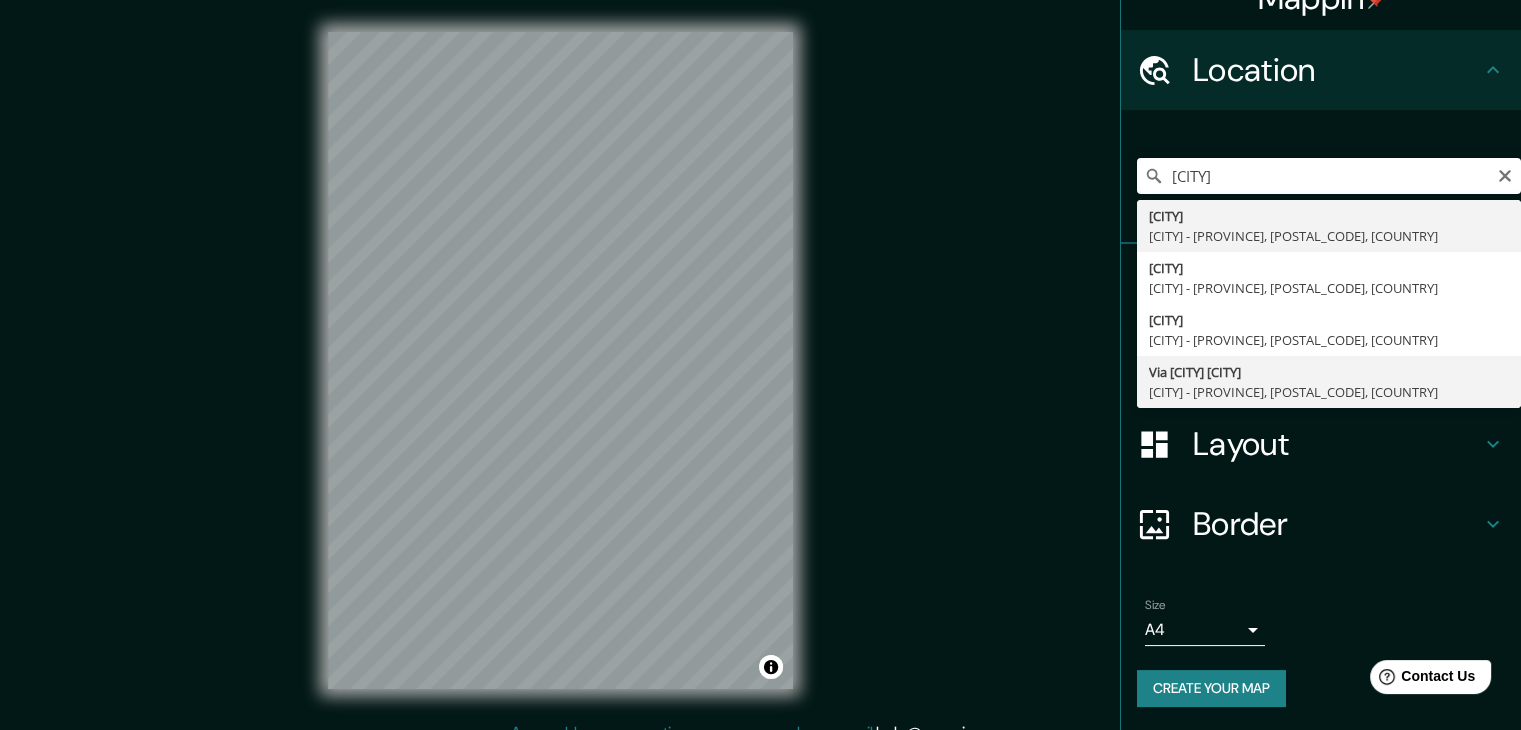 type on "Via [CITY] [CITY], [CITY] - [STATE], [POSTAL_CODE], [COUNTRY]" 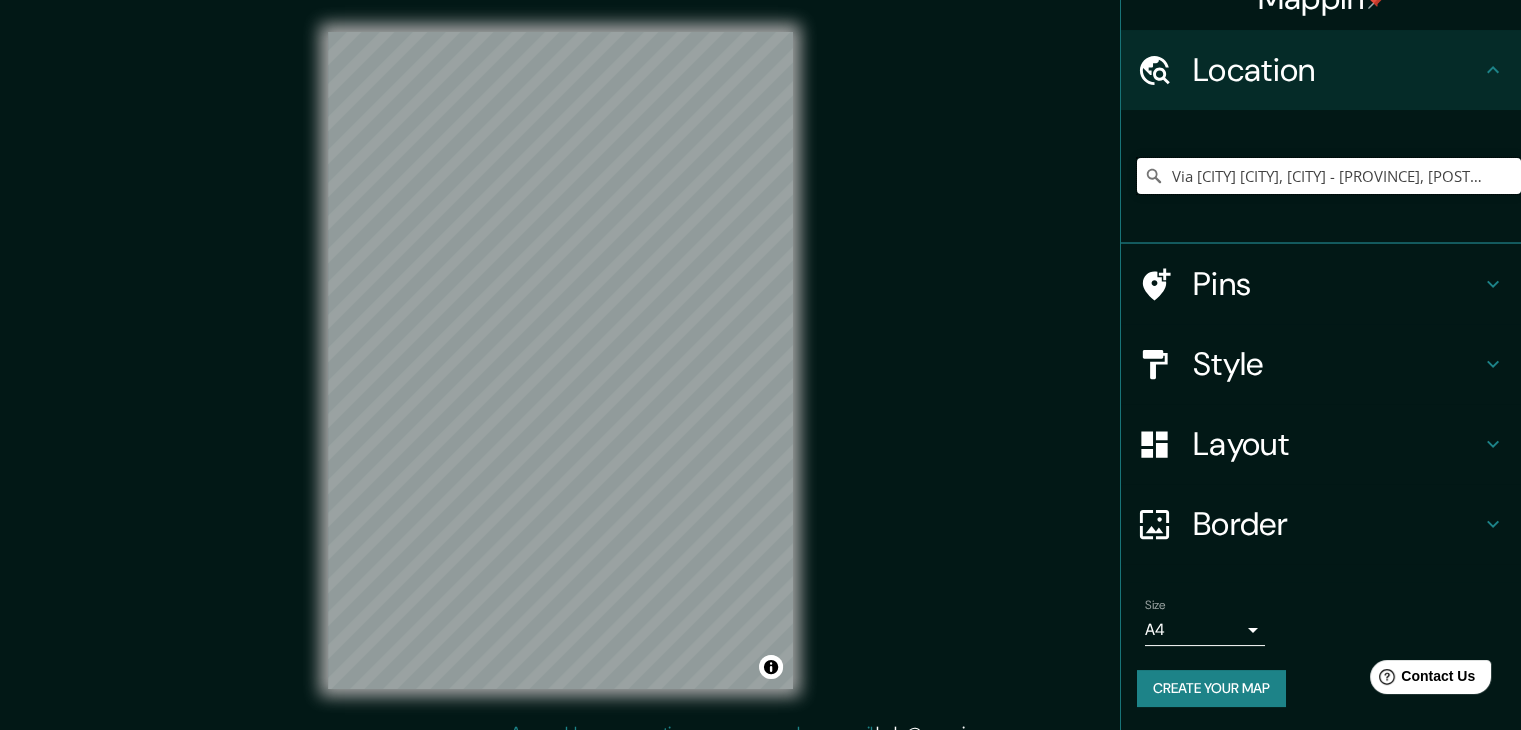 scroll, scrollTop: 0, scrollLeft: 0, axis: both 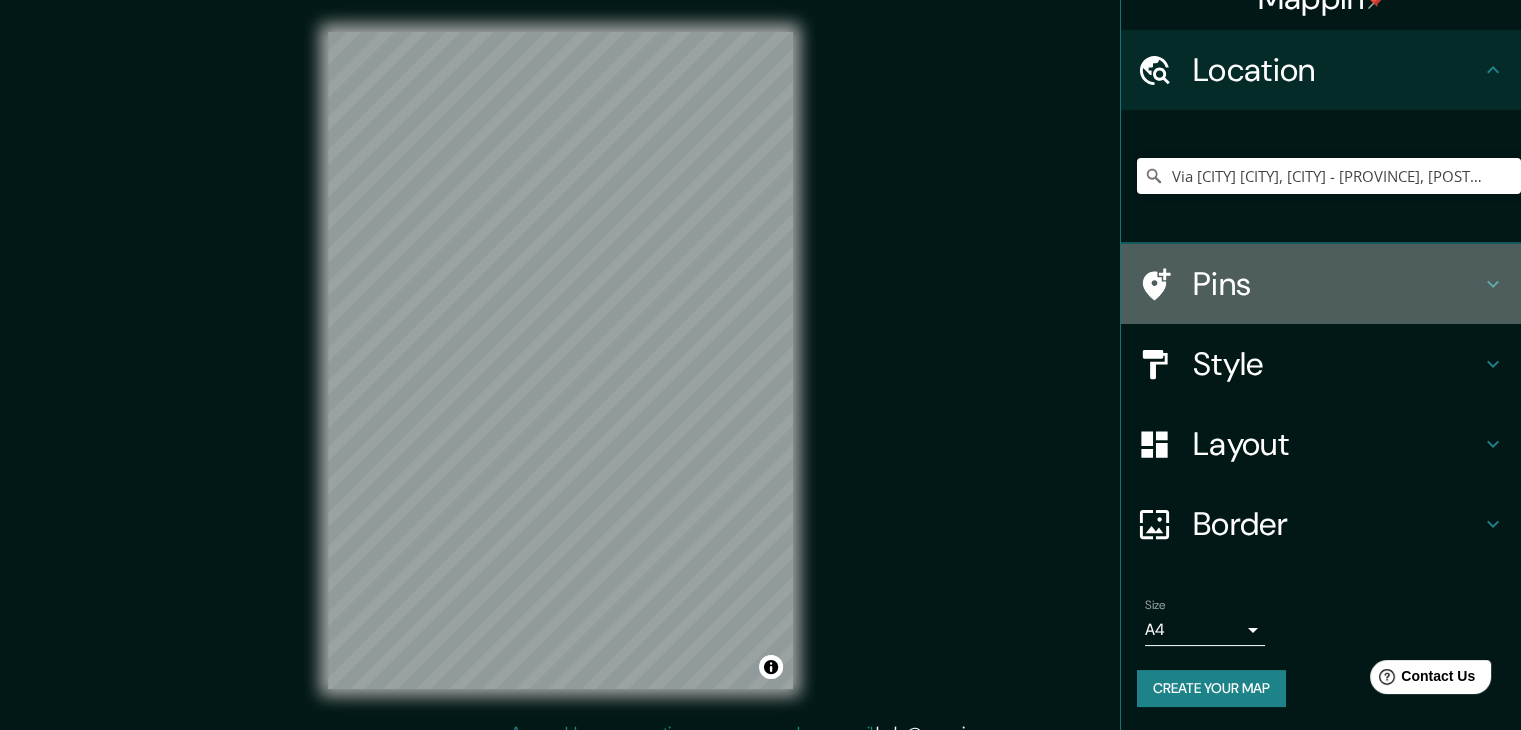 click on "Pins" at bounding box center [1337, 284] 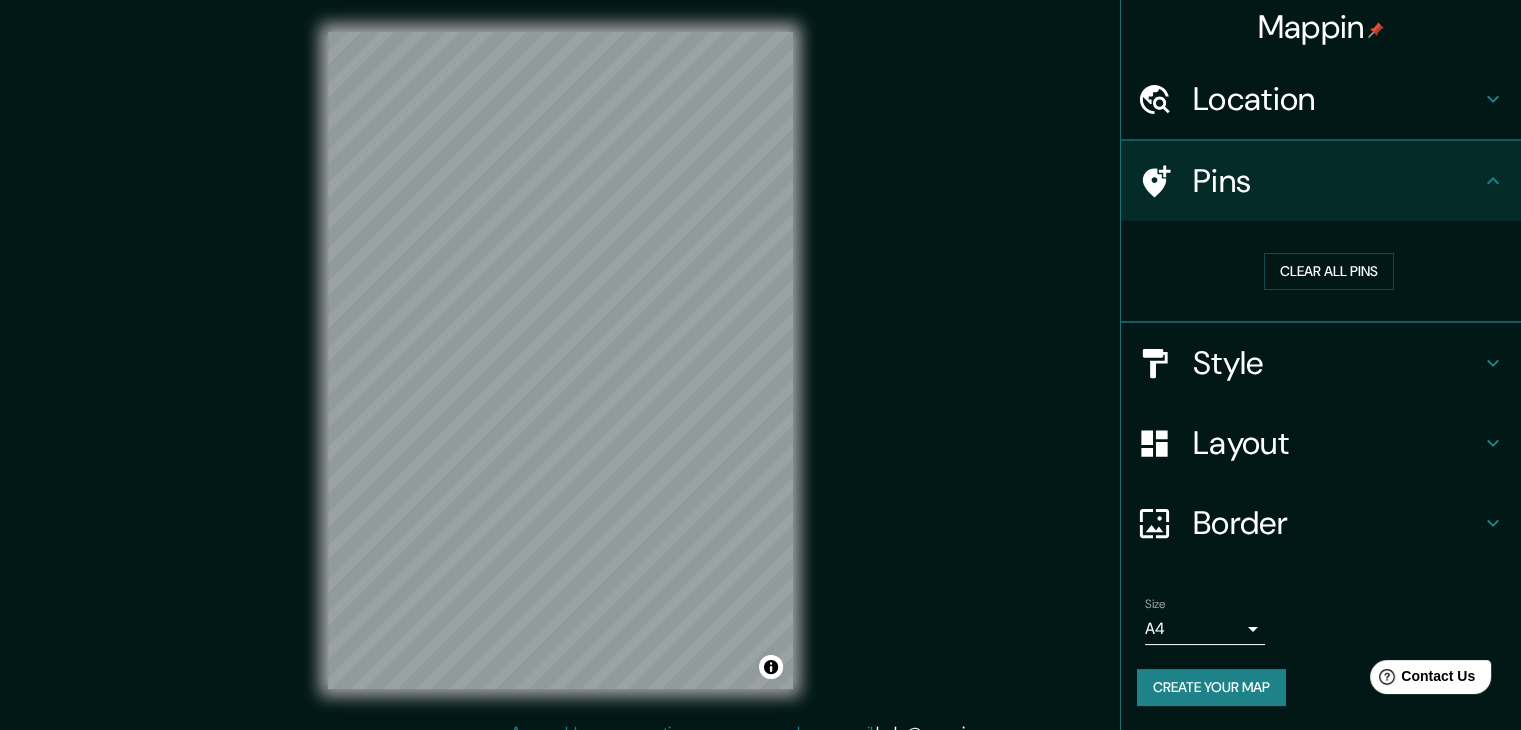scroll, scrollTop: 4, scrollLeft: 0, axis: vertical 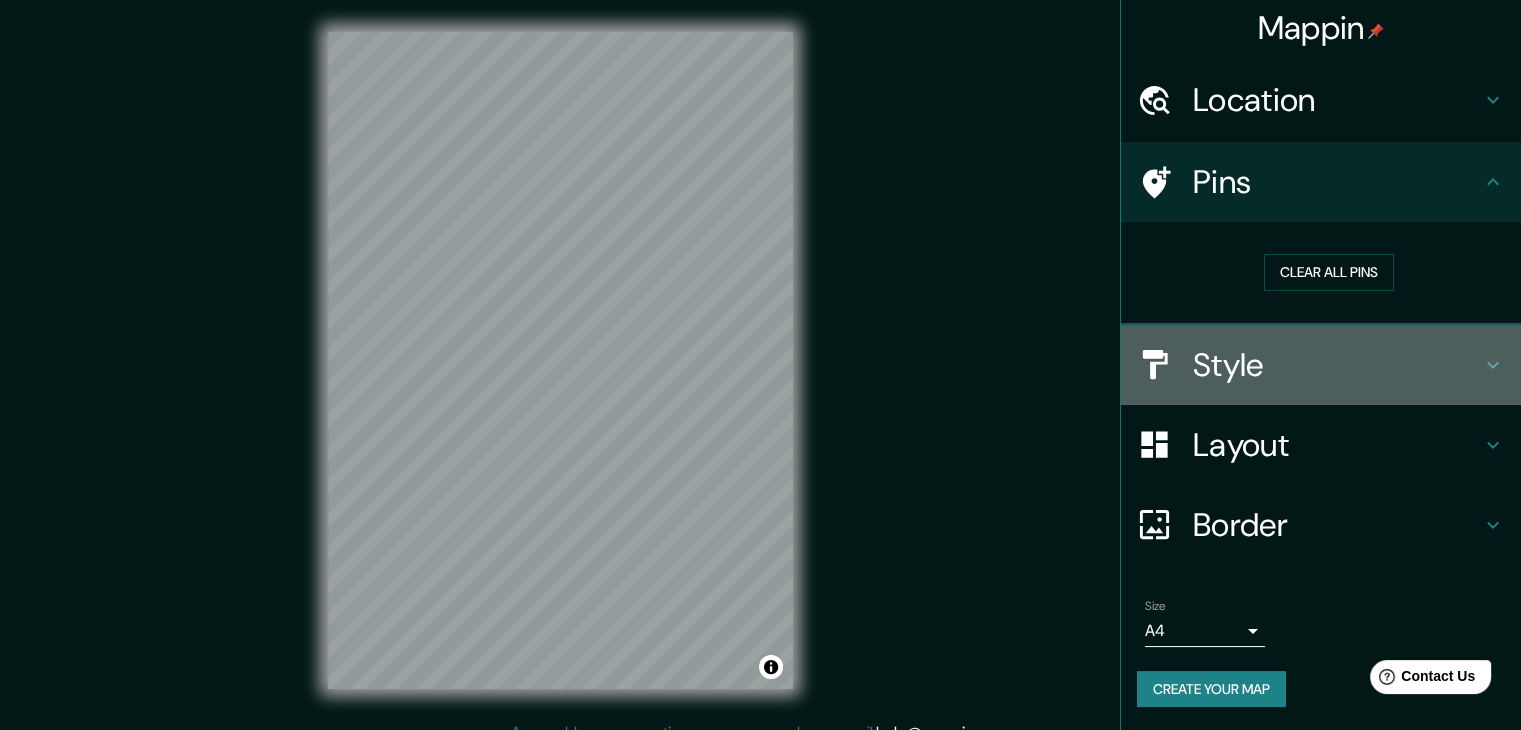 click on "Style" at bounding box center (1337, 365) 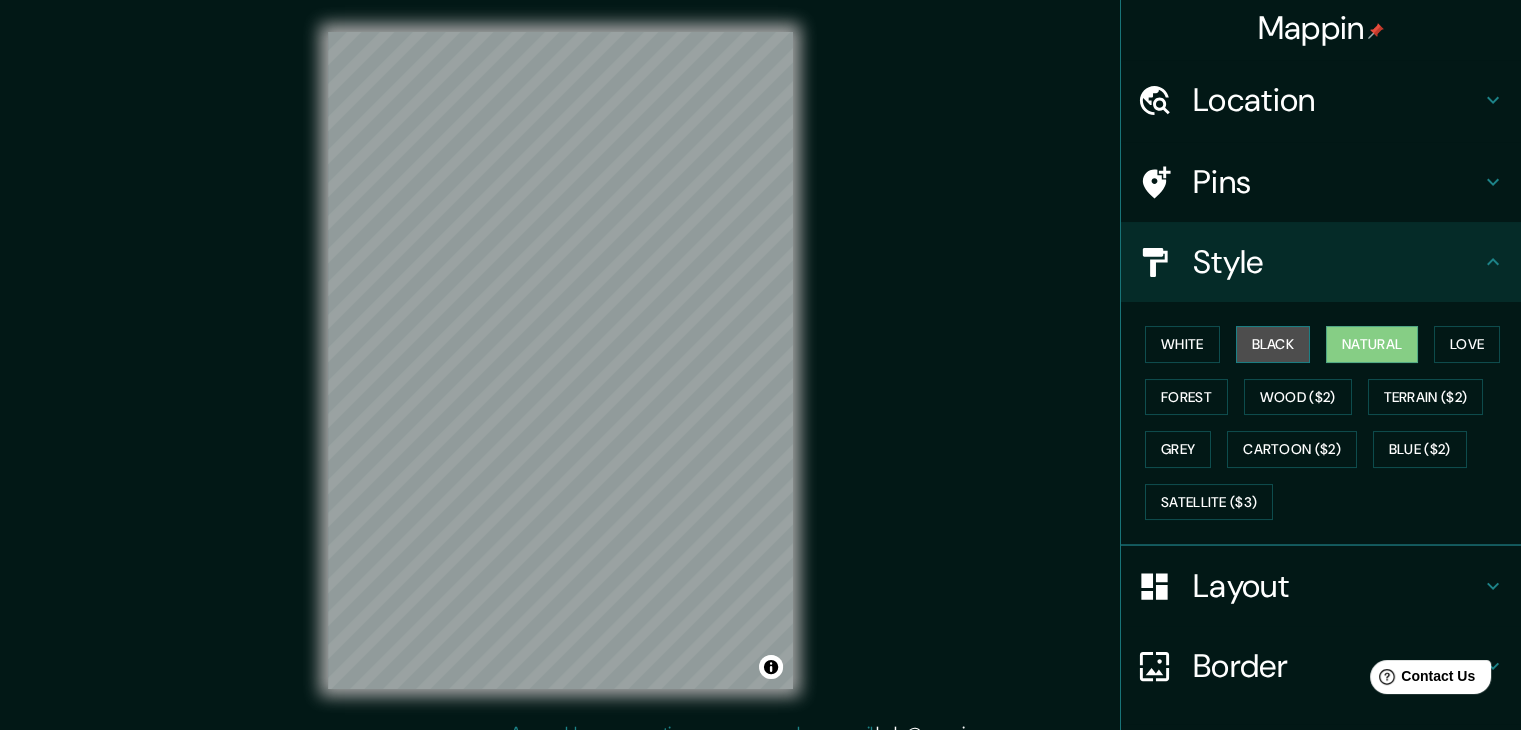 click on "Black" at bounding box center (1273, 344) 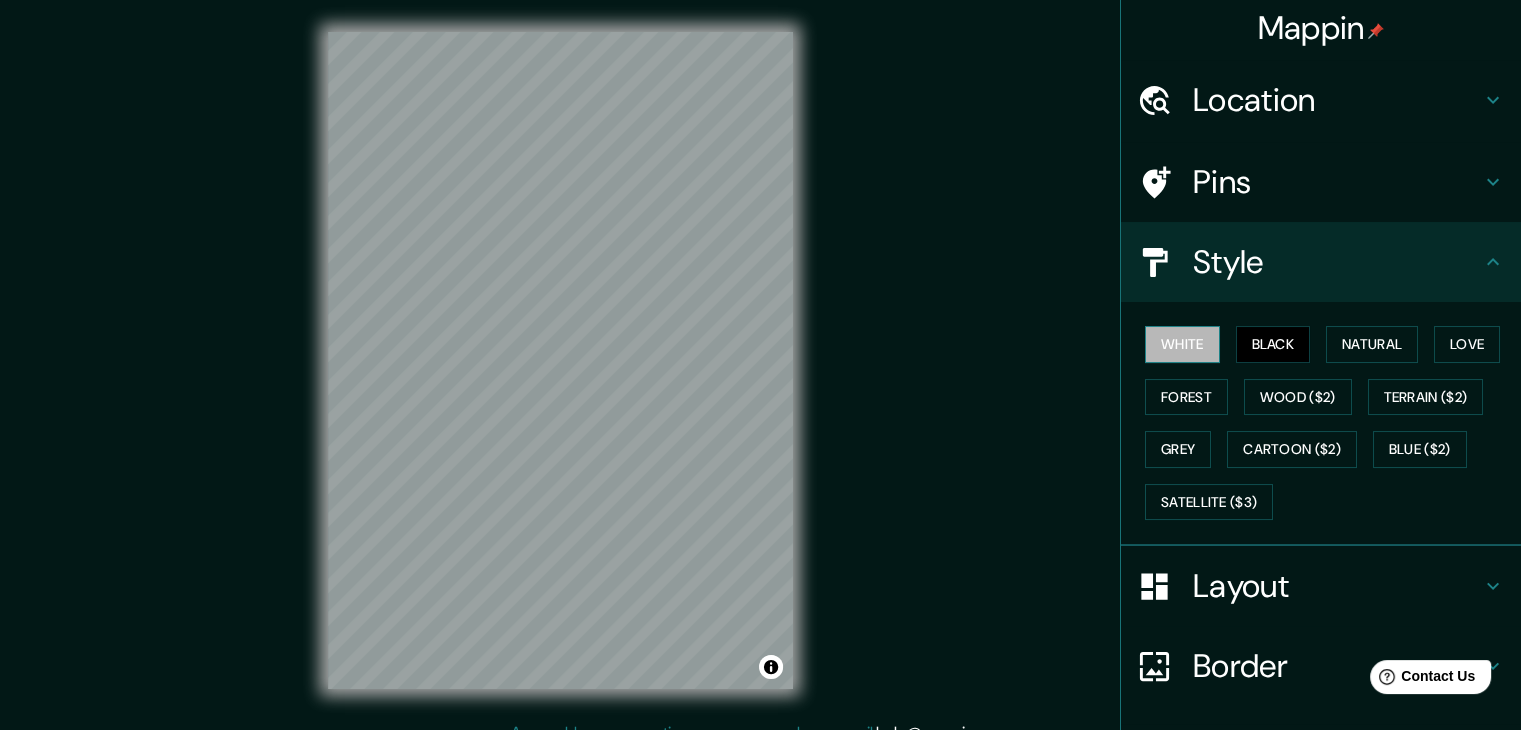 click on "White" at bounding box center (1182, 344) 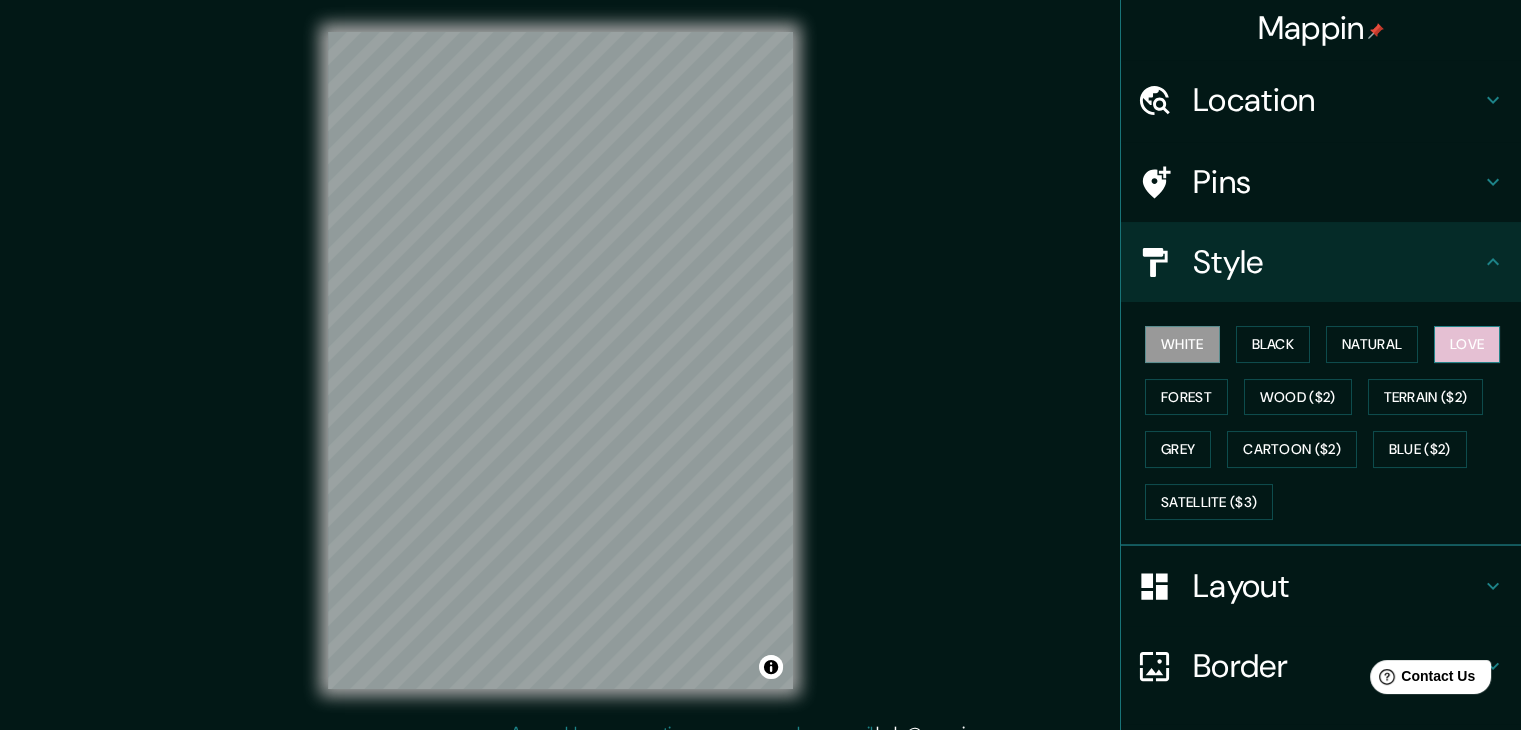 click on "Love" at bounding box center (1467, 344) 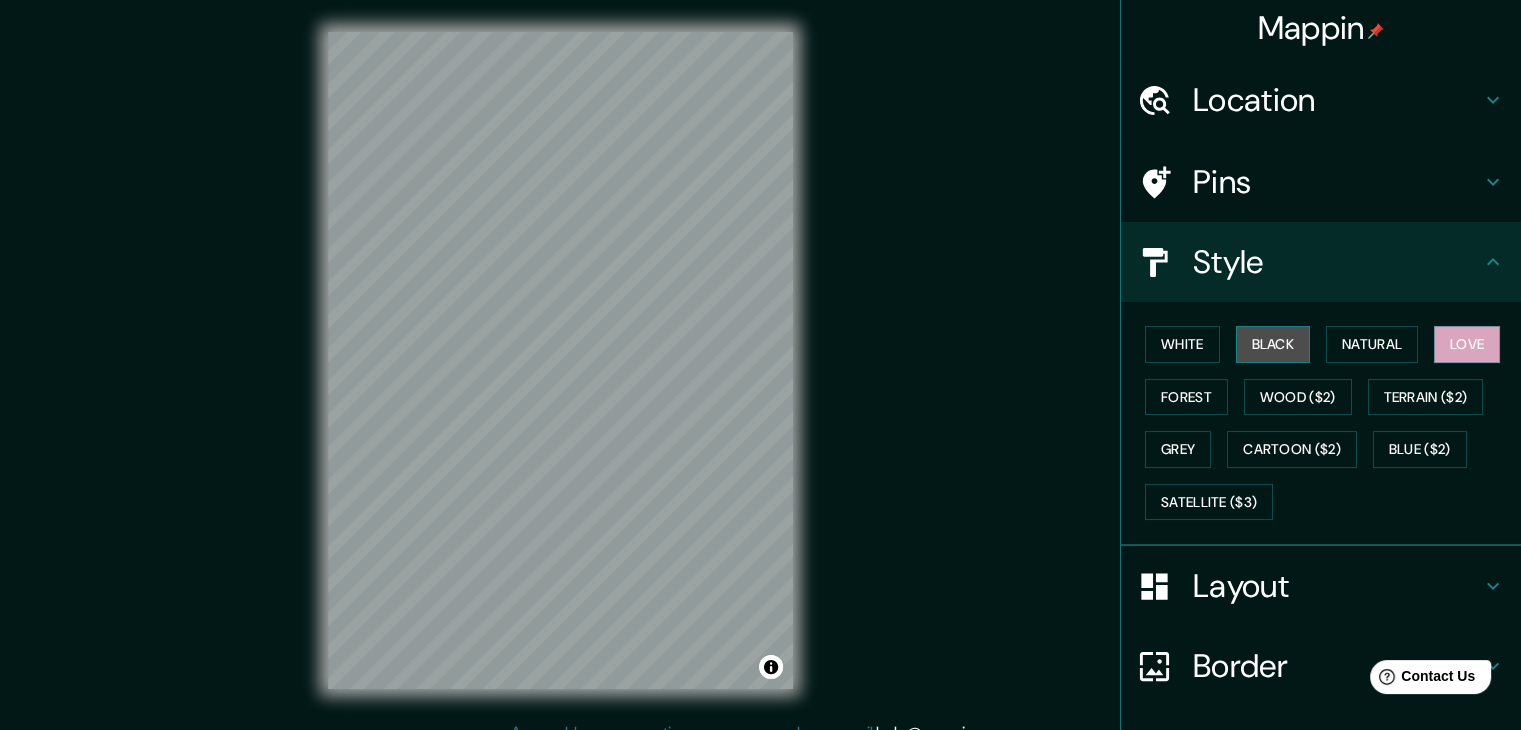 click on "Black" at bounding box center (1273, 344) 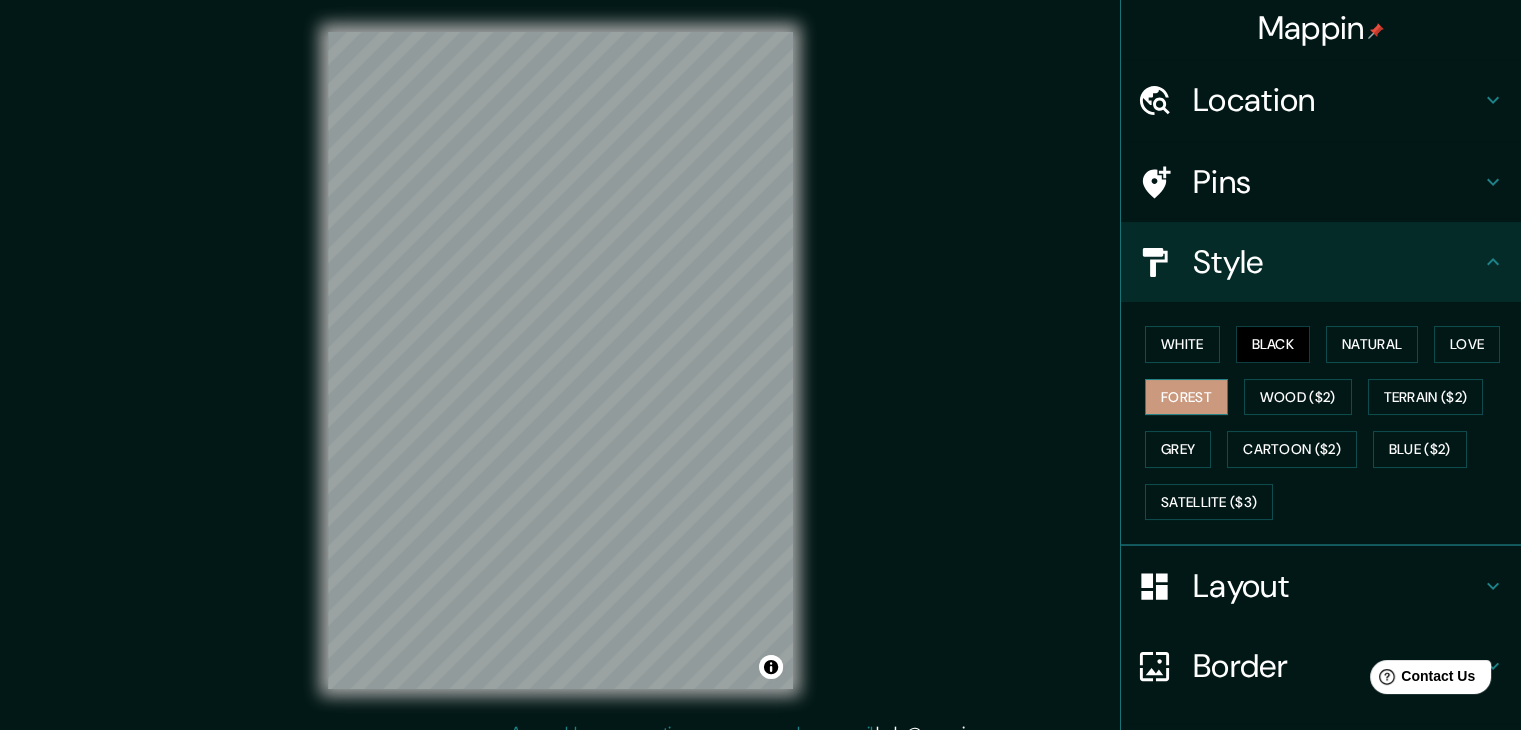 click on "Forest" at bounding box center [1186, 397] 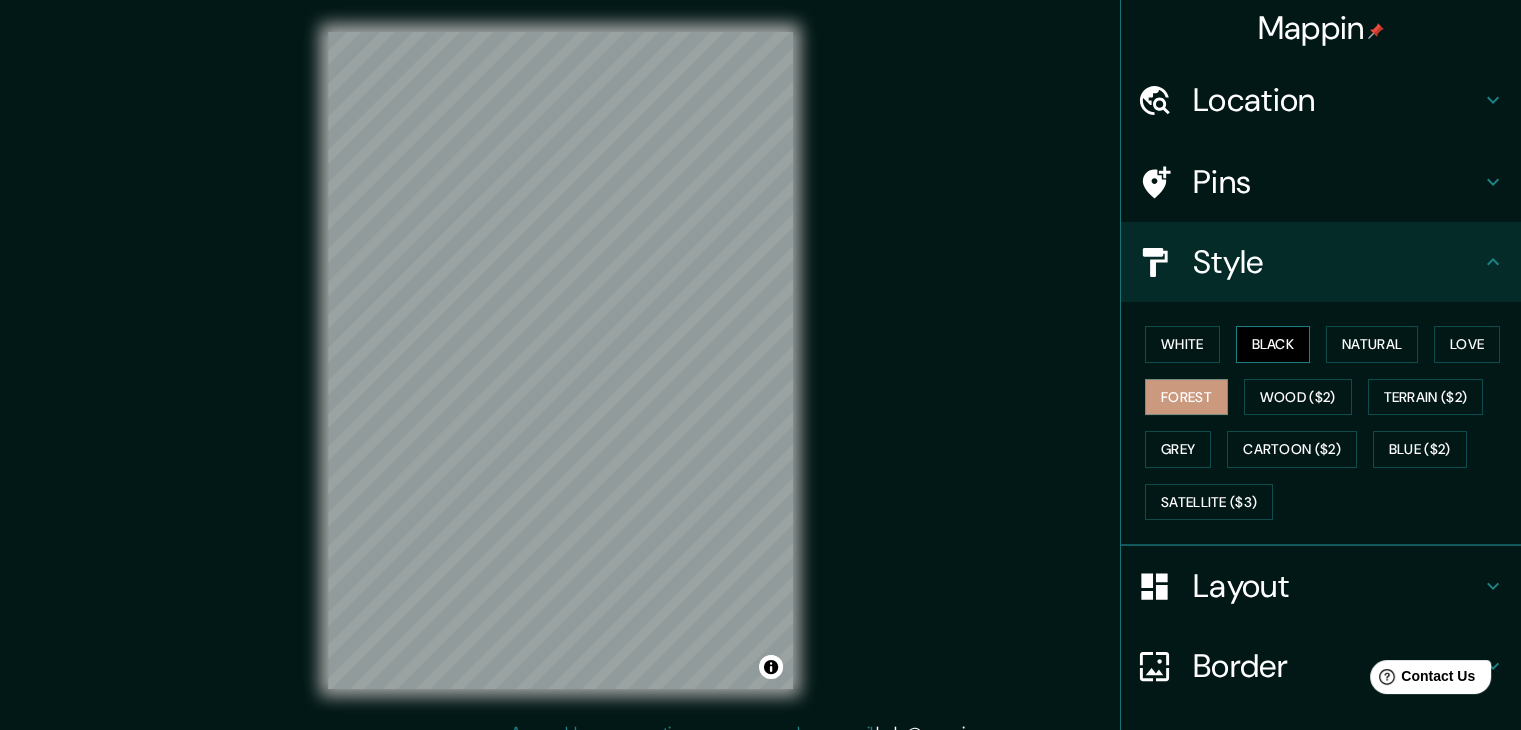 click on "Black" at bounding box center [1273, 344] 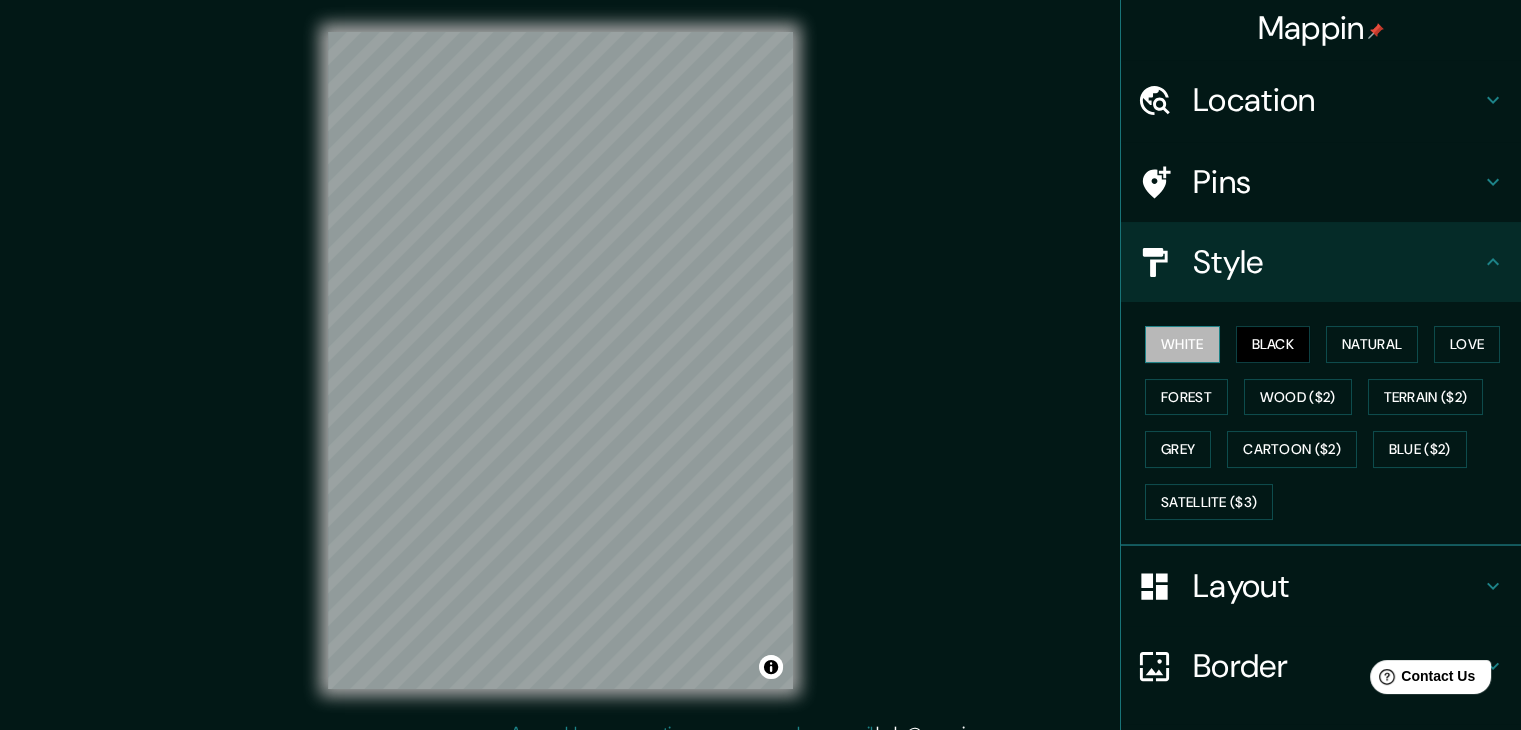 click on "White" at bounding box center (1182, 344) 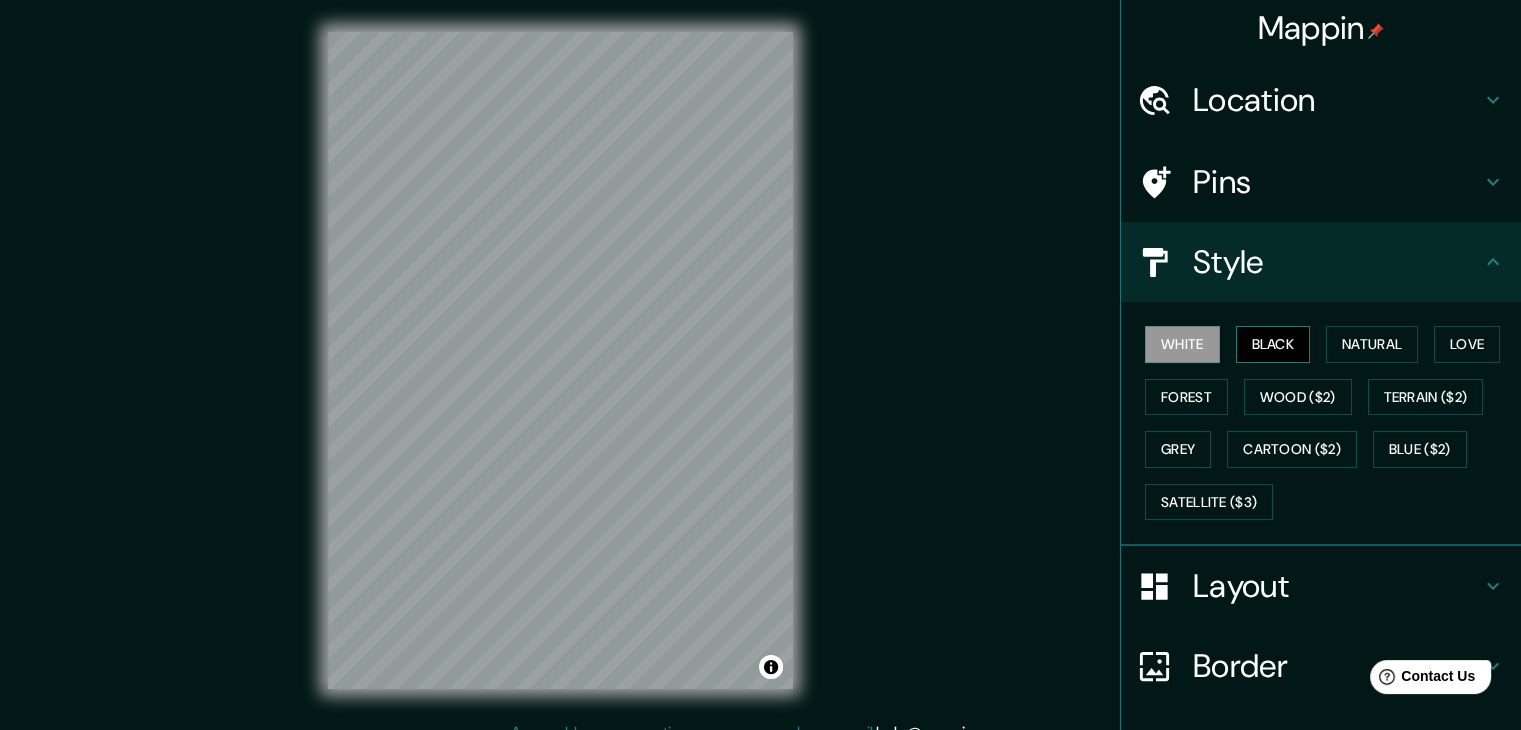 click on "Black" at bounding box center (1273, 344) 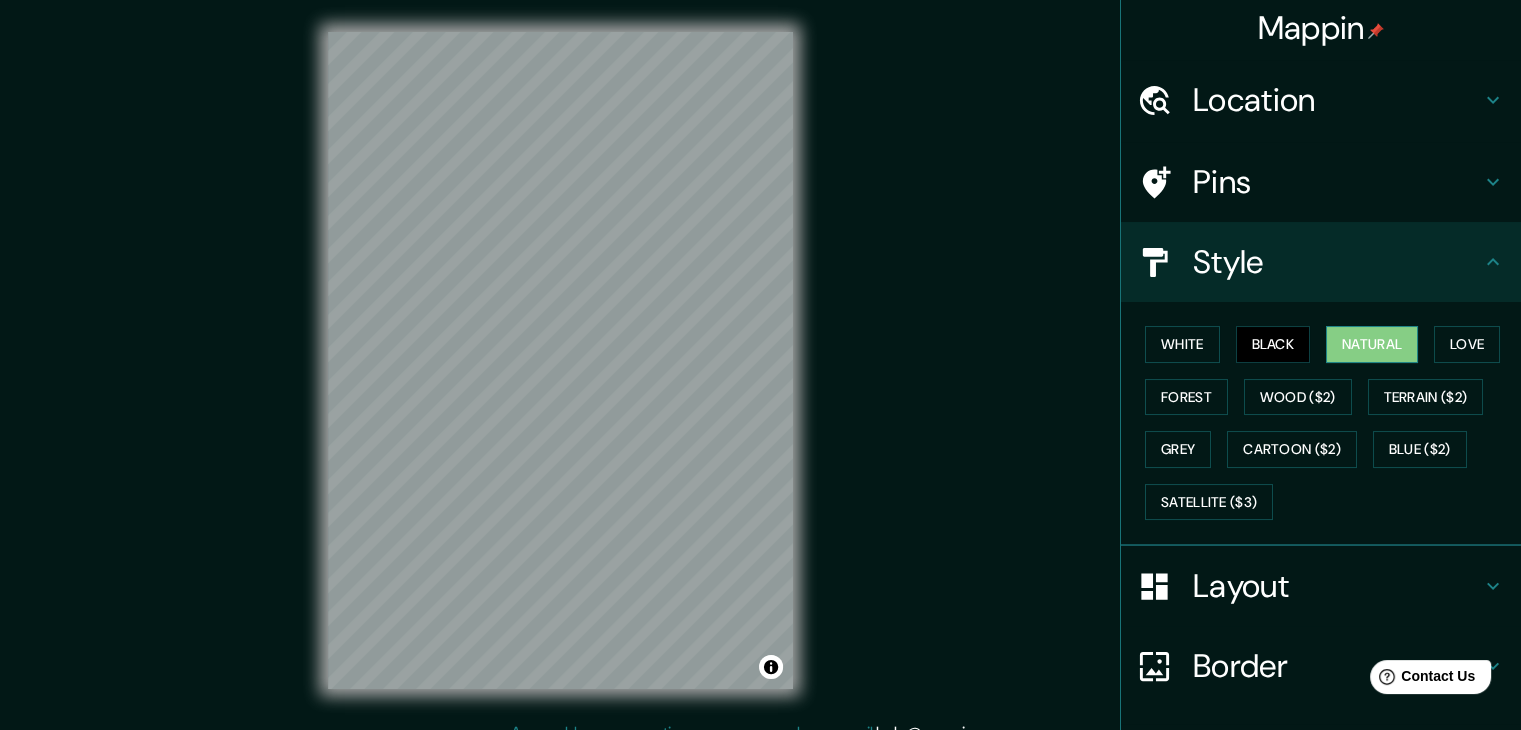 click on "Natural" at bounding box center [1372, 344] 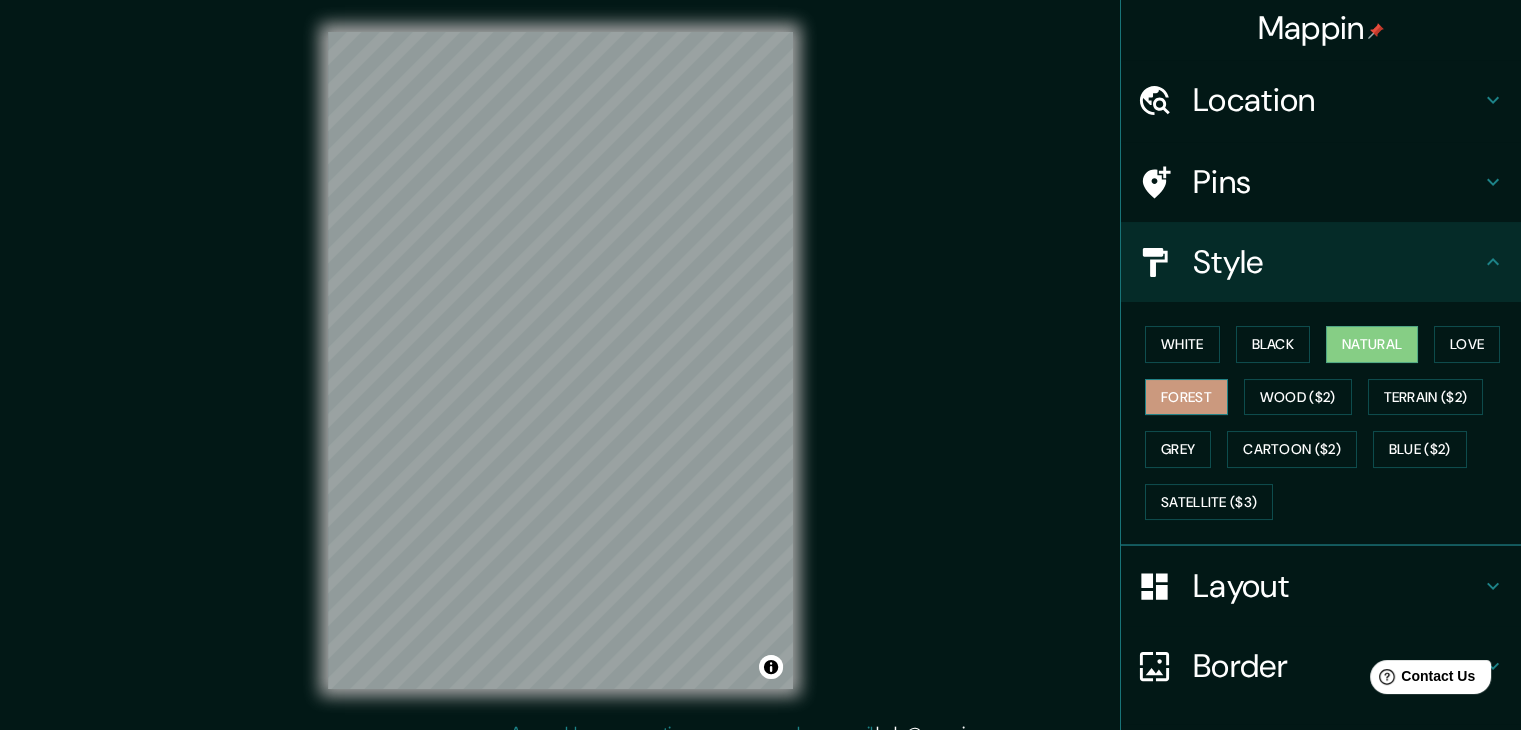 click on "Forest" at bounding box center [1186, 397] 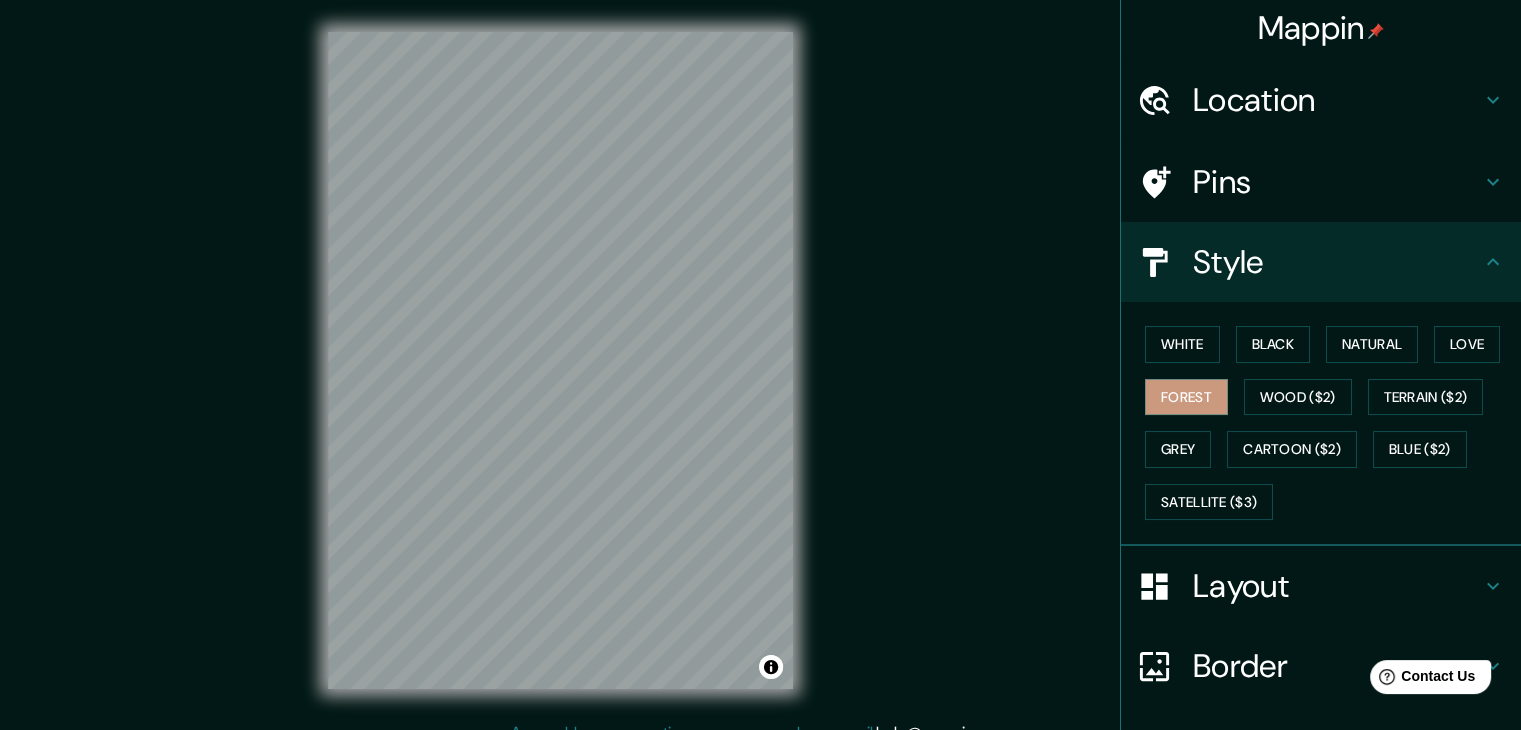 click on "Layout" at bounding box center [1337, 586] 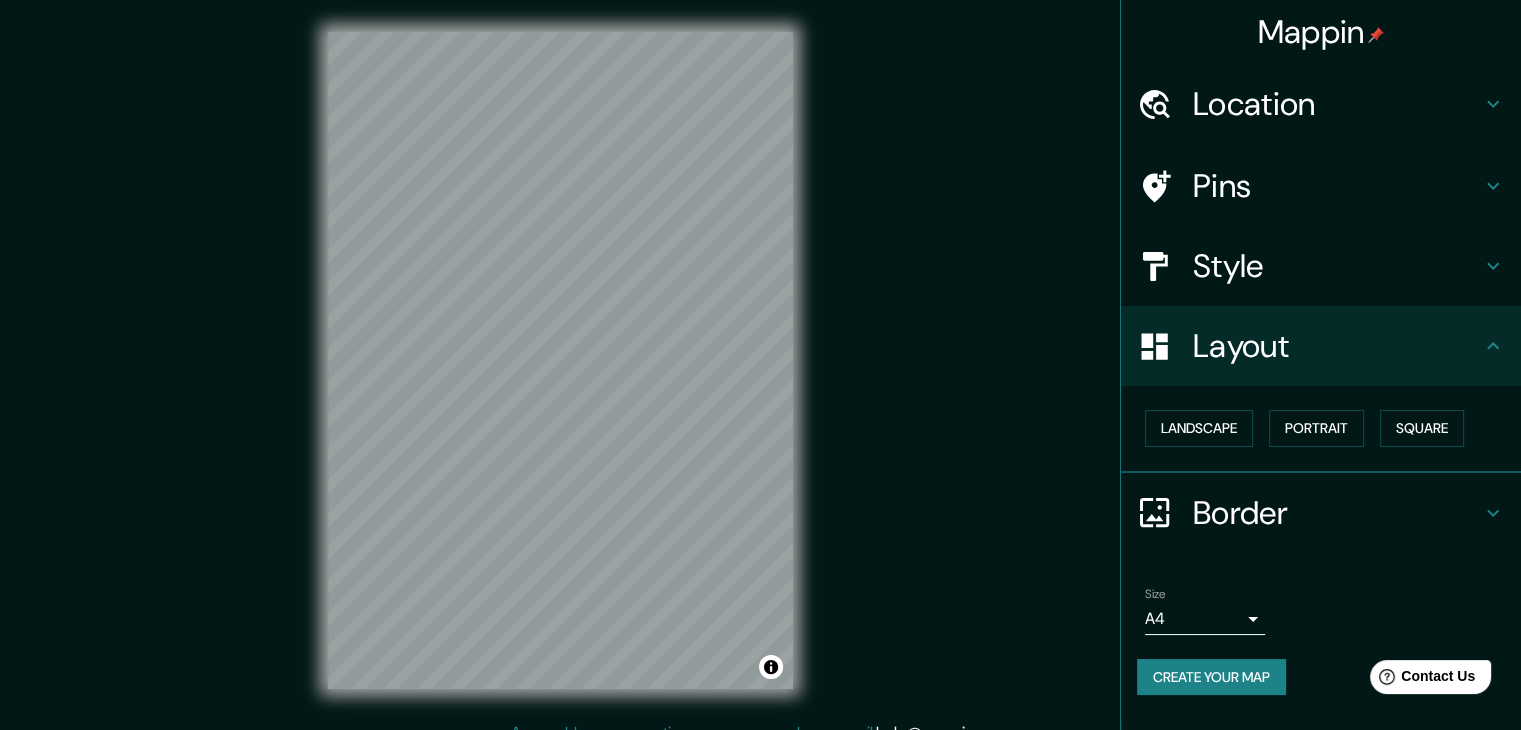 scroll, scrollTop: 0, scrollLeft: 0, axis: both 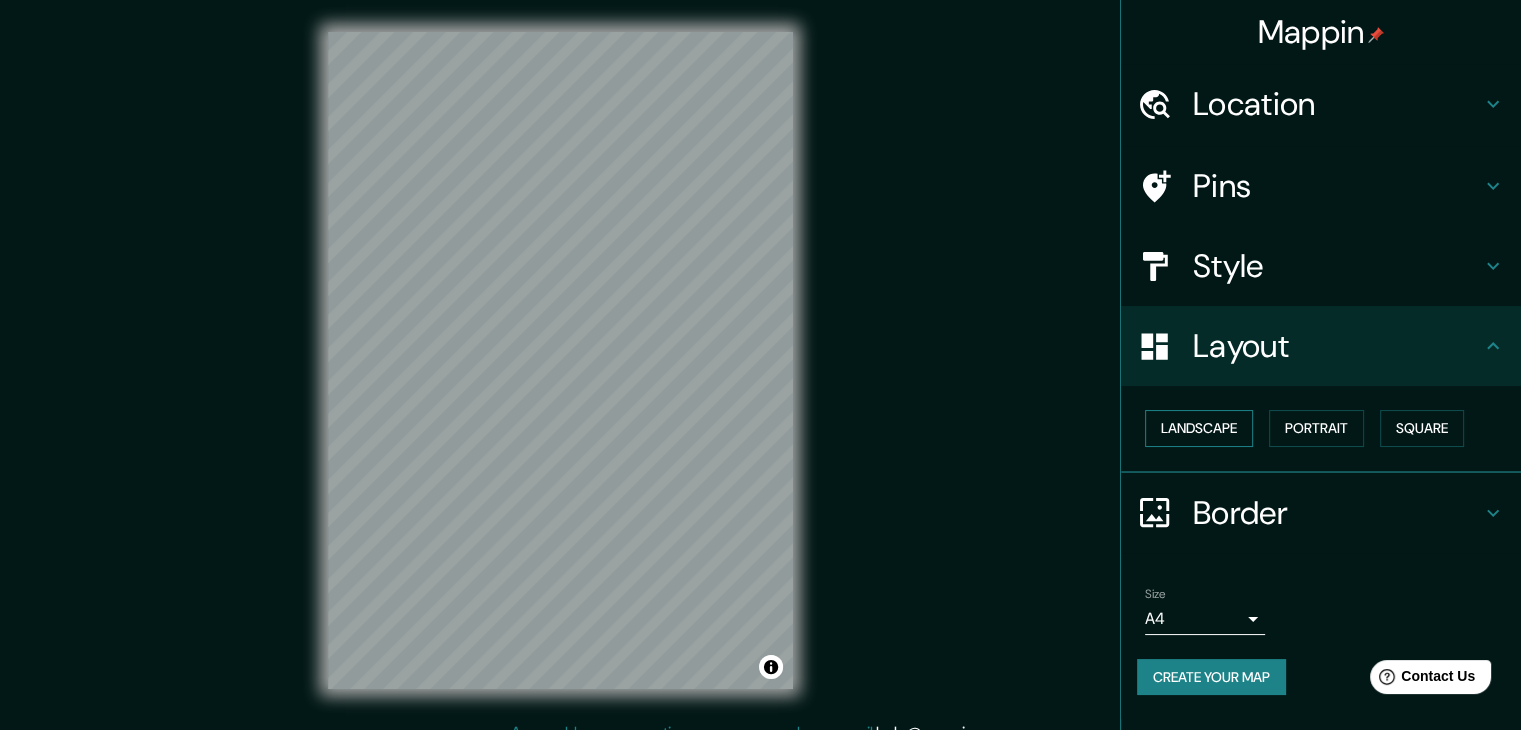 click on "Landscape" at bounding box center (1199, 428) 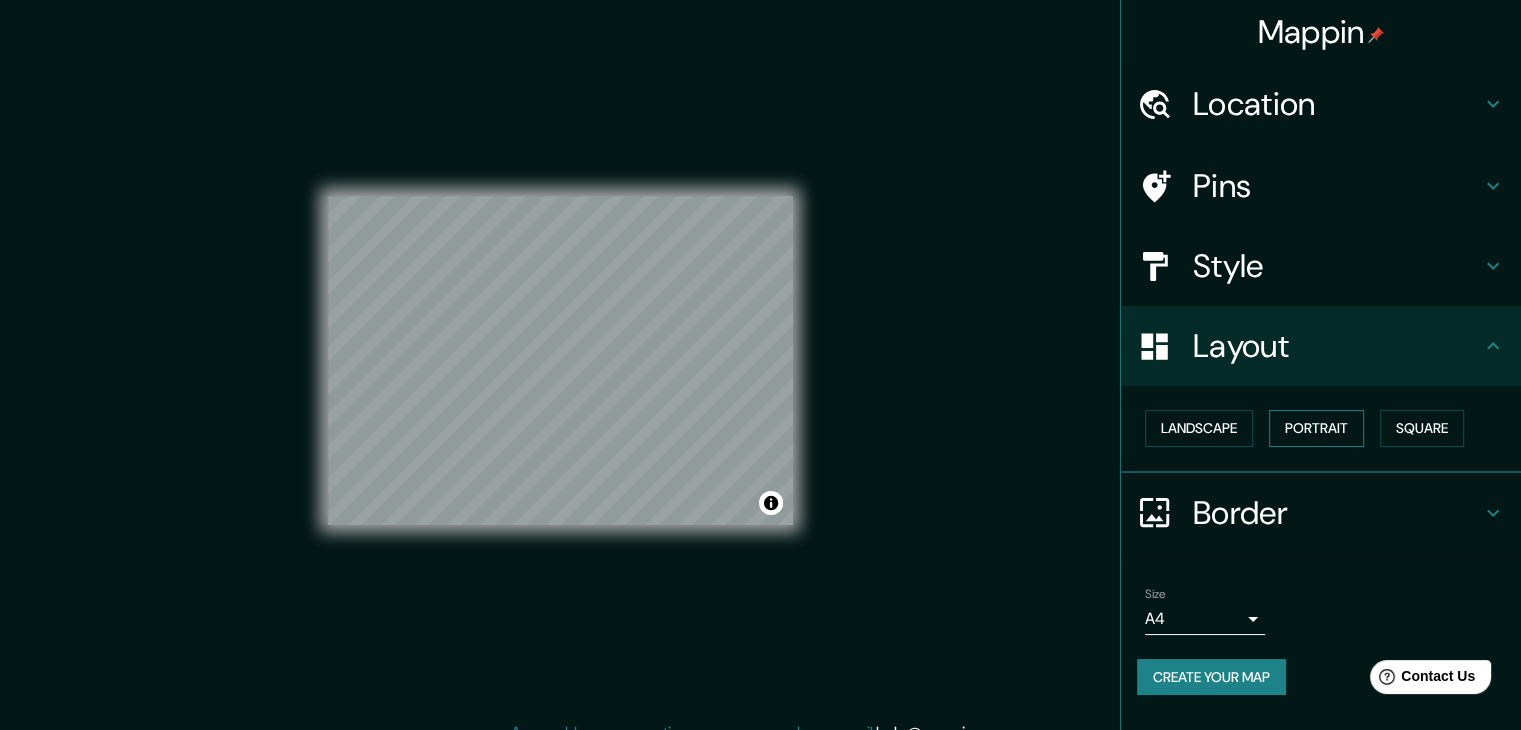 click on "Portrait" at bounding box center (1316, 428) 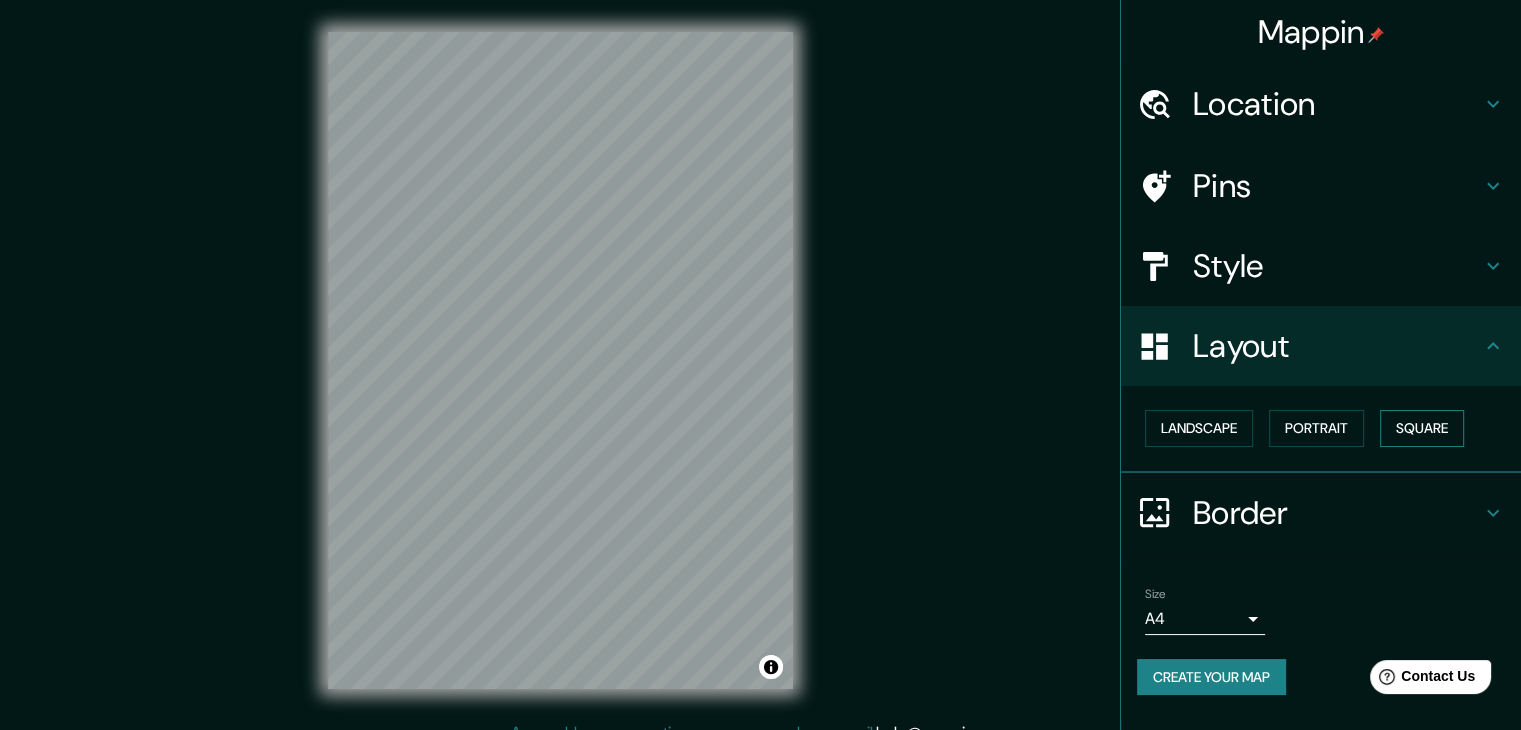 click on "Square" at bounding box center (1422, 428) 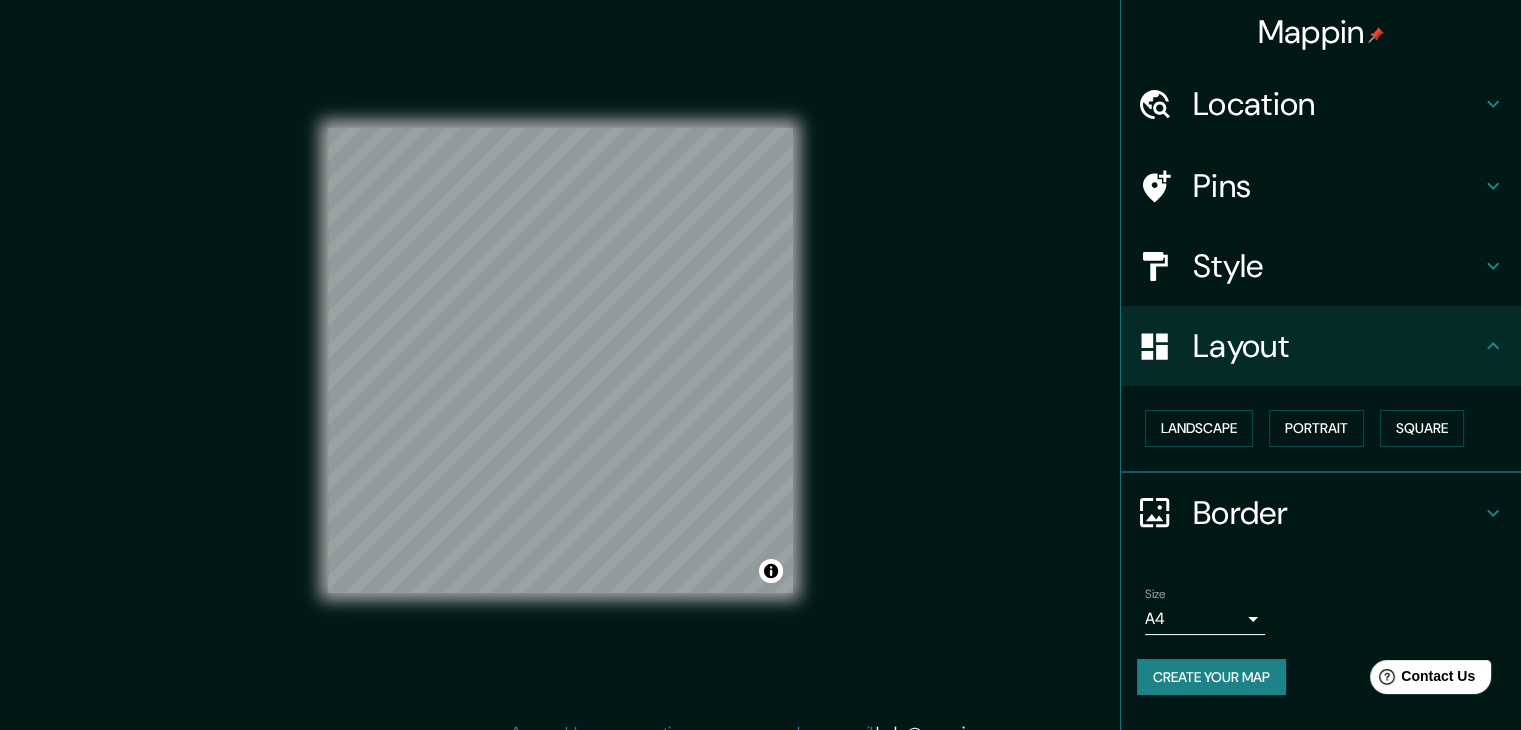 click on "Landscape Portrait Square" at bounding box center [1329, 428] 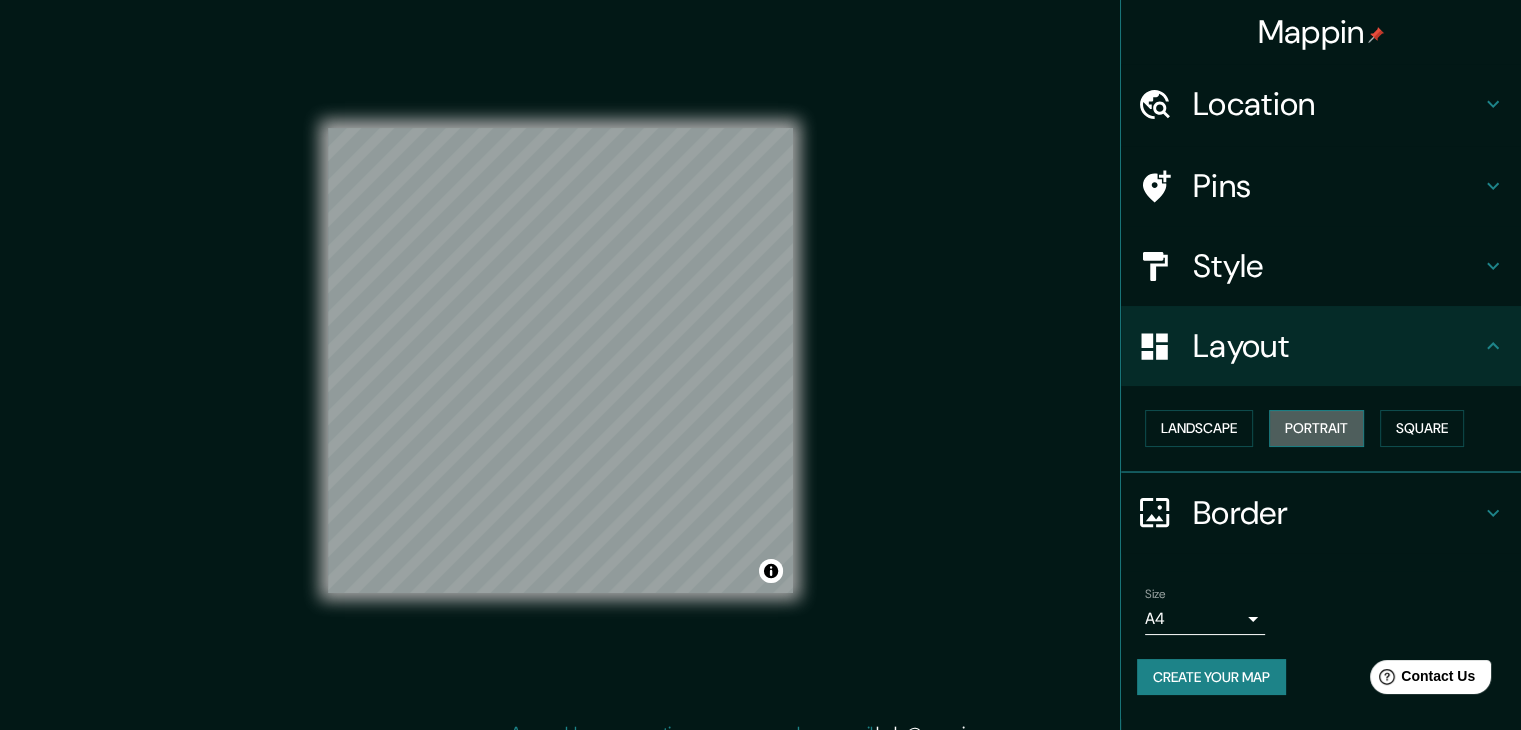 click on "Portrait" at bounding box center (1316, 428) 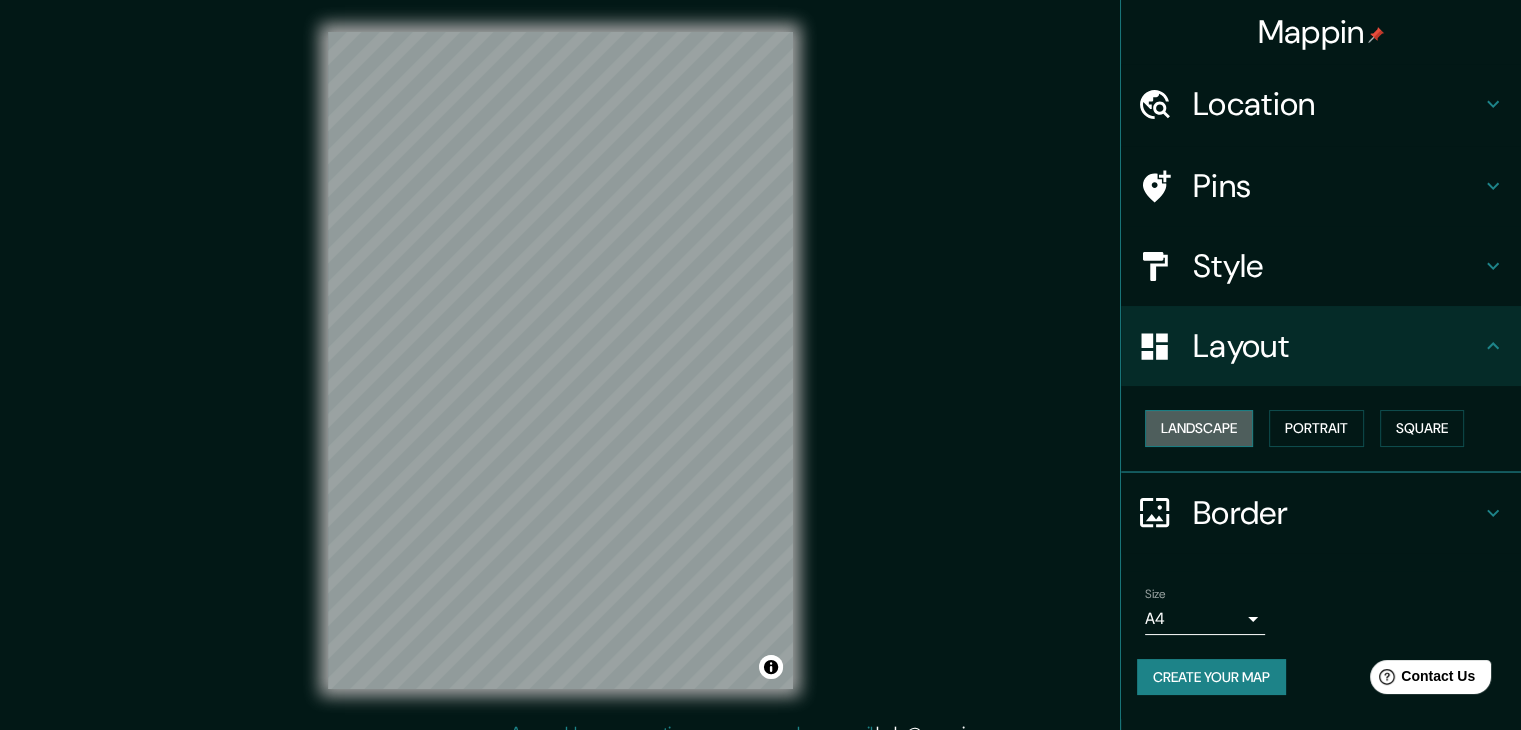 click on "Landscape" at bounding box center [1199, 428] 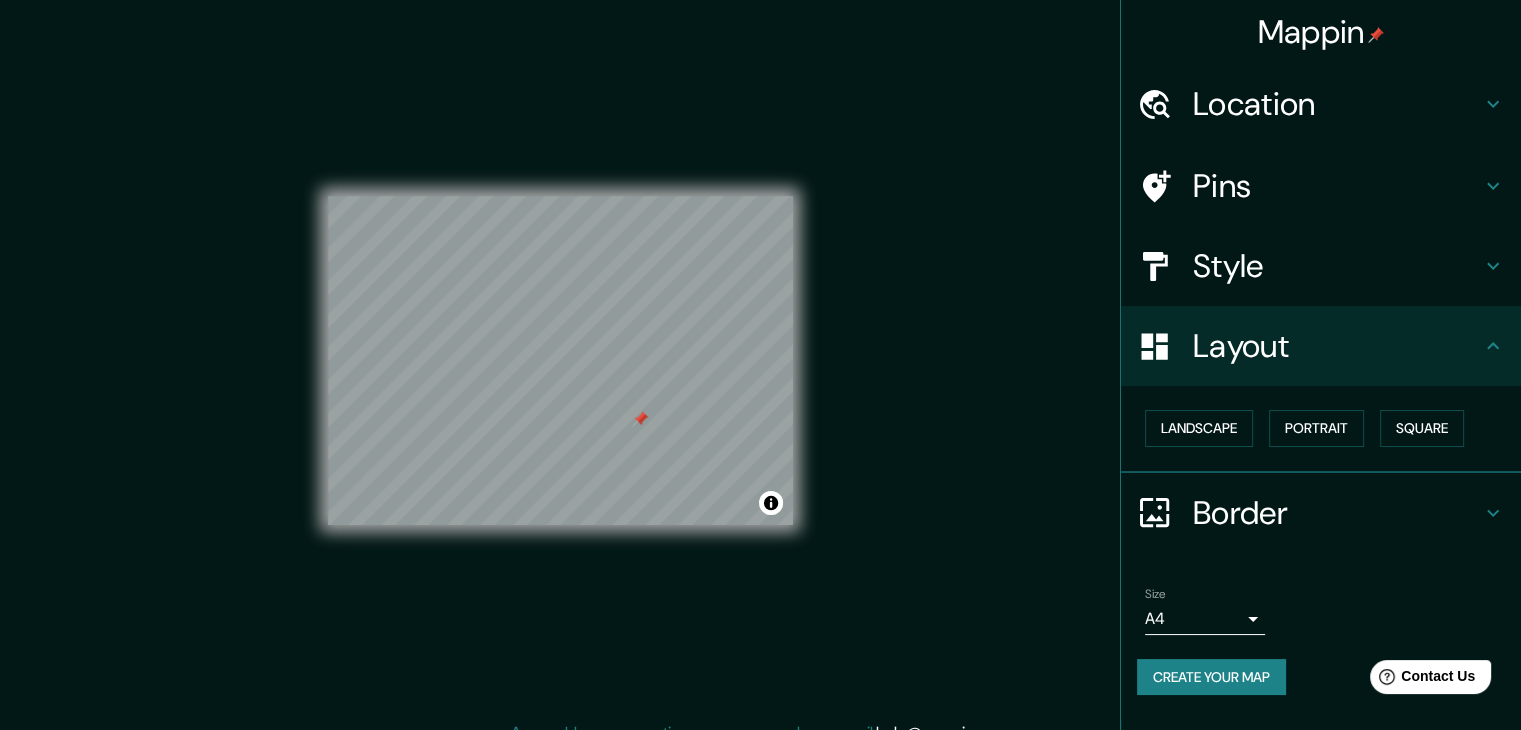 drag, startPoint x: 656, startPoint y: 394, endPoint x: 634, endPoint y: 407, distance: 25.553865 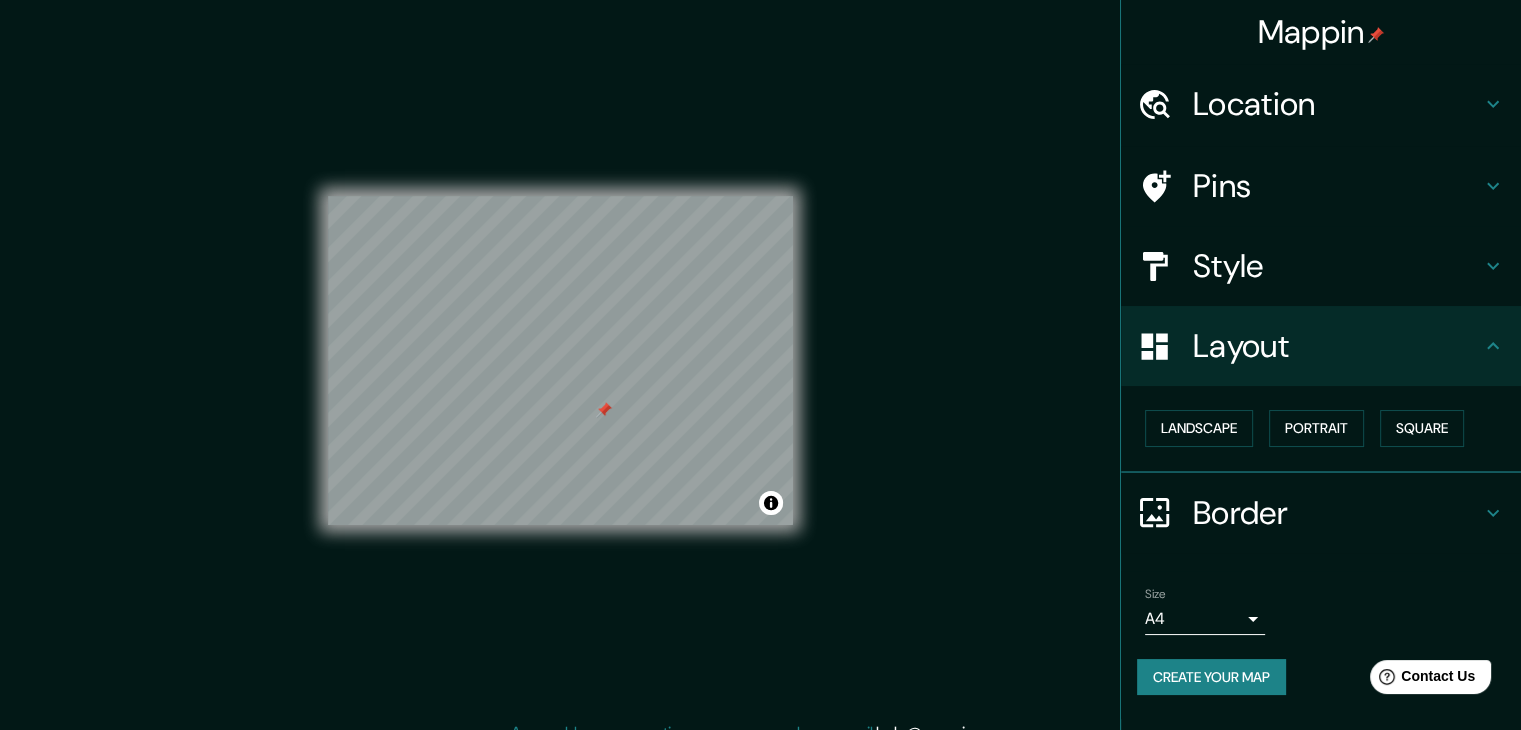 click on "Create your map" at bounding box center [1211, 677] 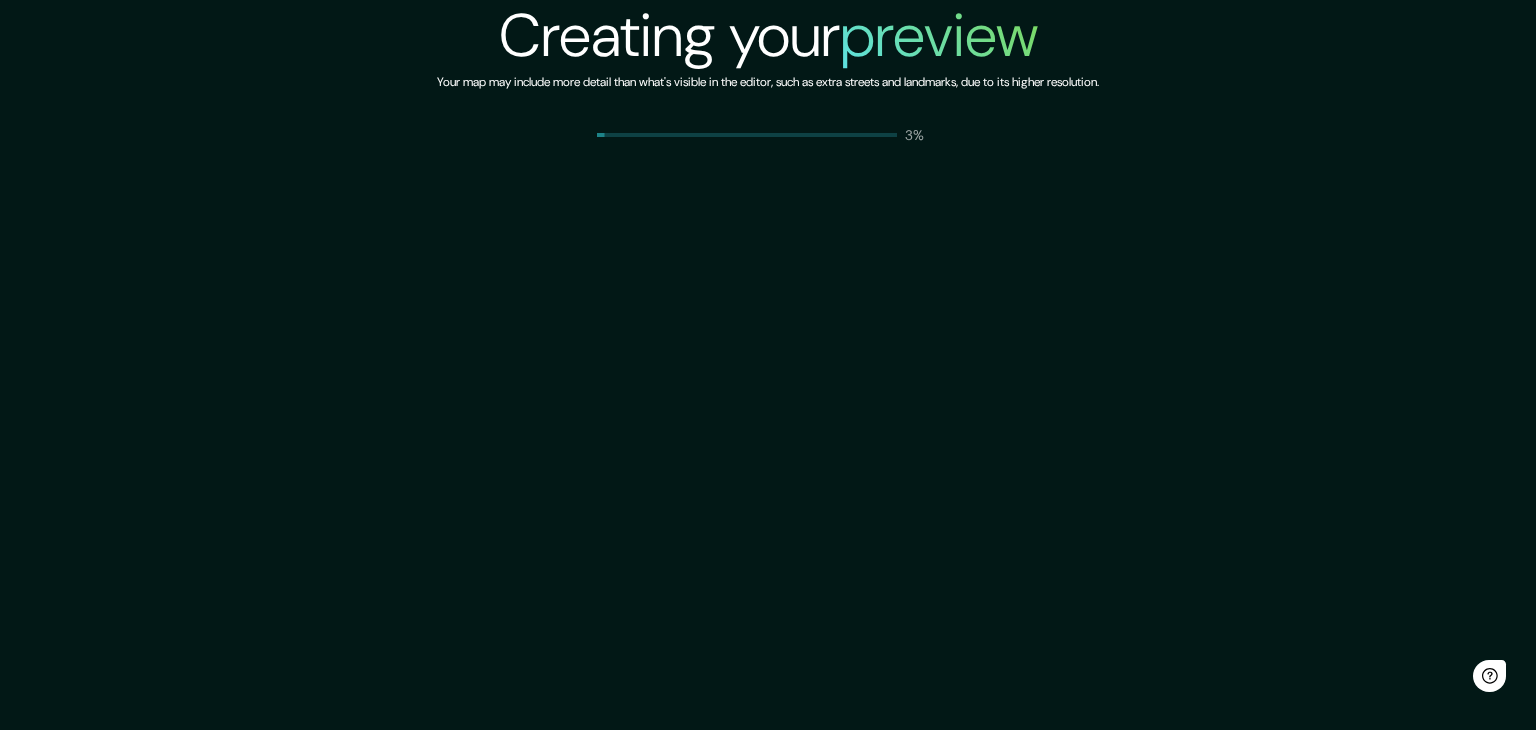 scroll, scrollTop: 0, scrollLeft: 0, axis: both 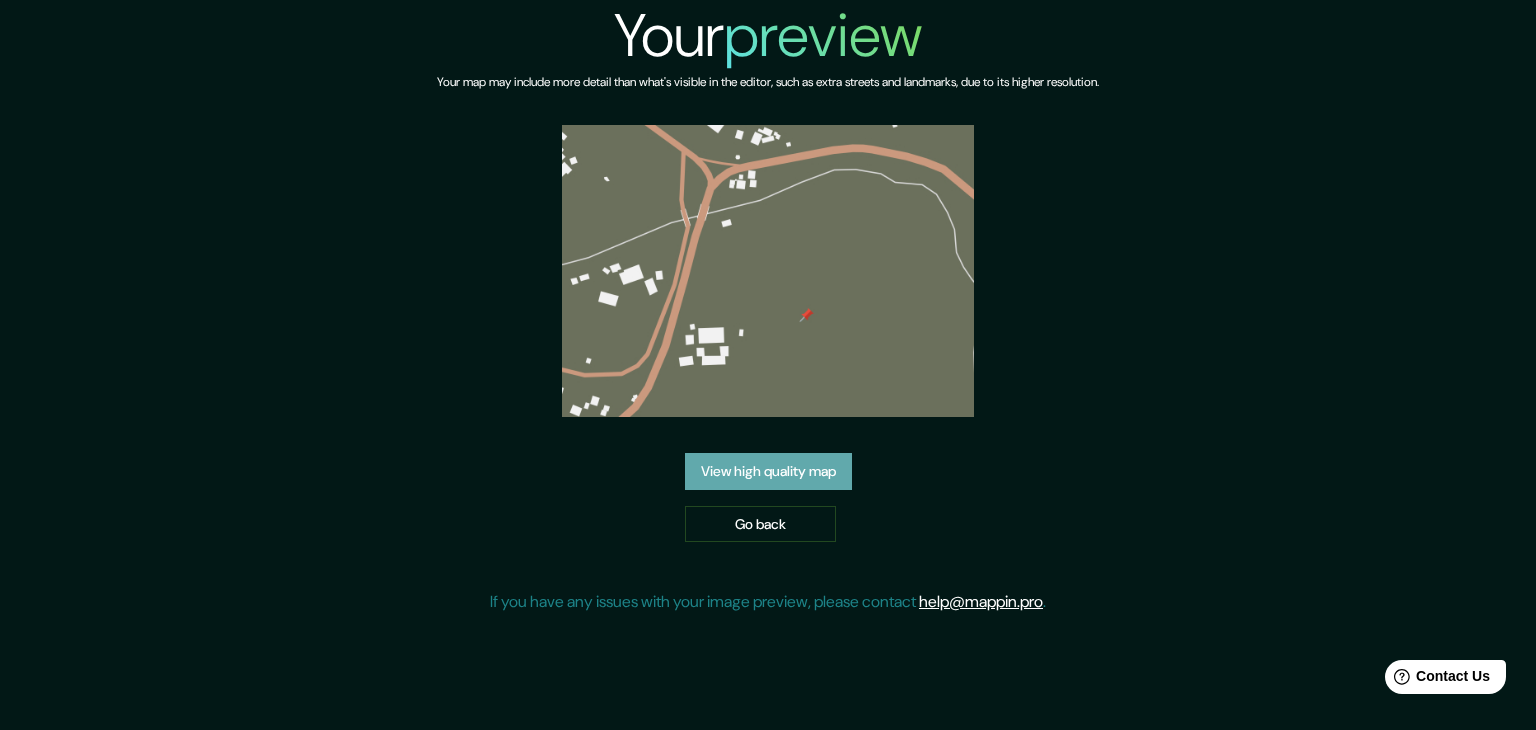 click on "View high quality map" at bounding box center [768, 471] 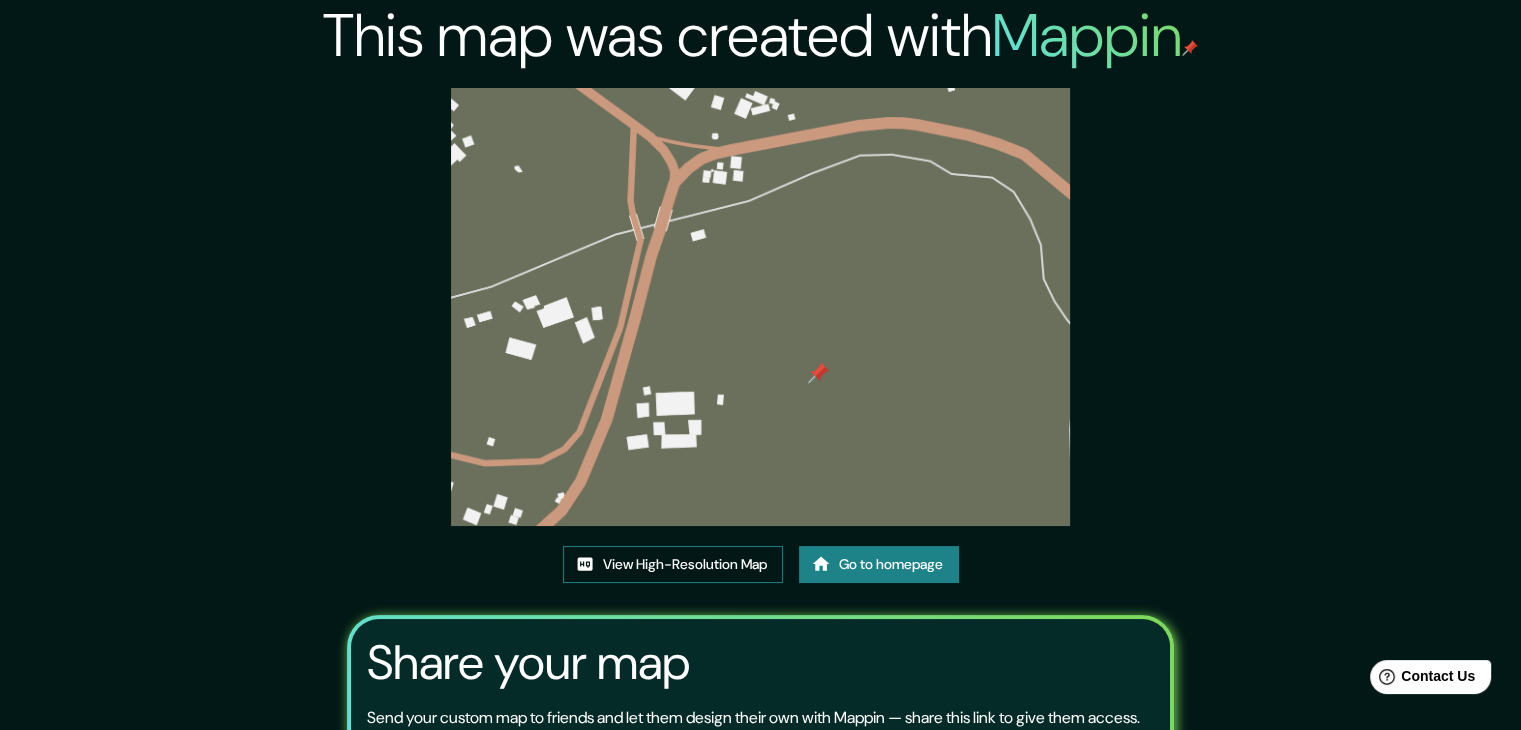 click on "View High-Resolution Map" at bounding box center (673, 564) 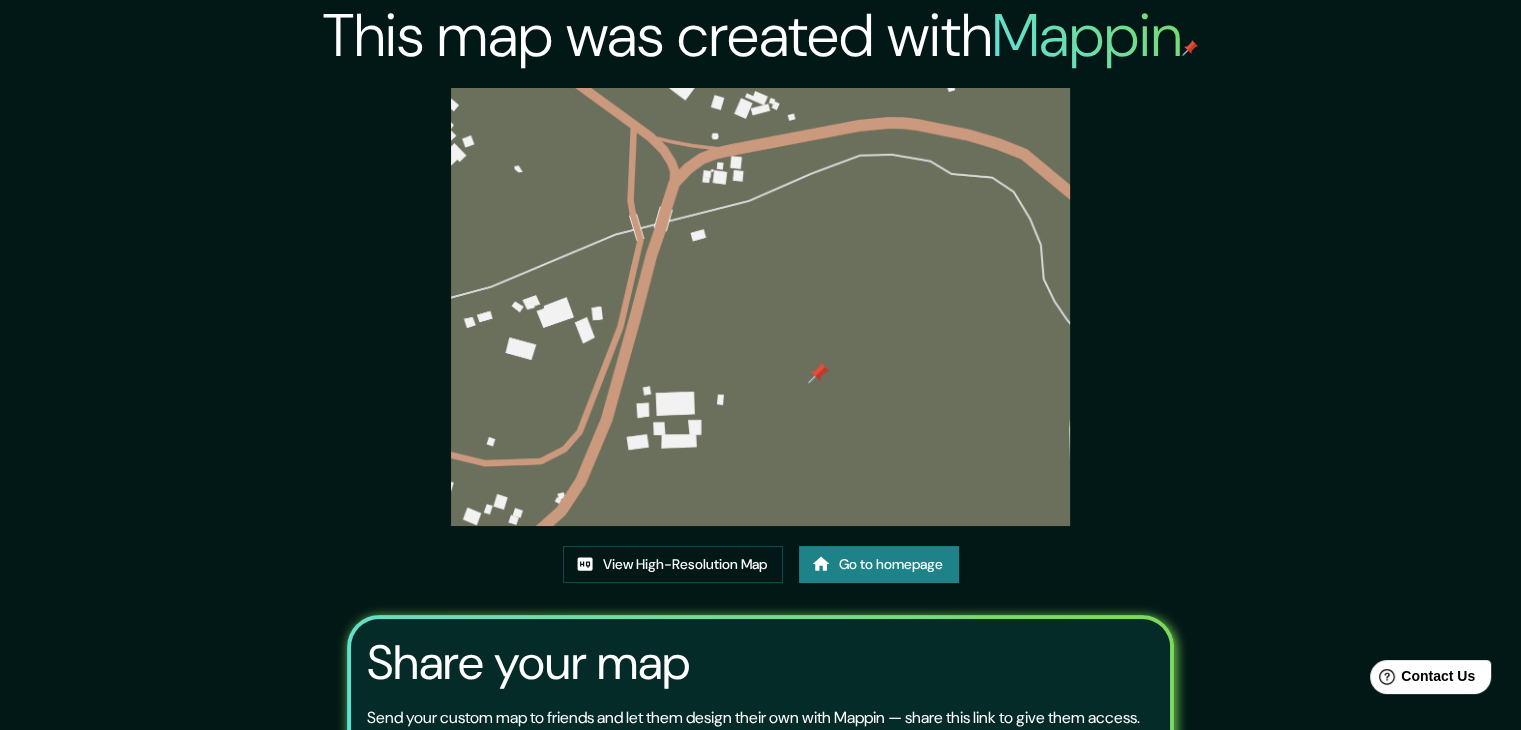 click at bounding box center [760, 307] 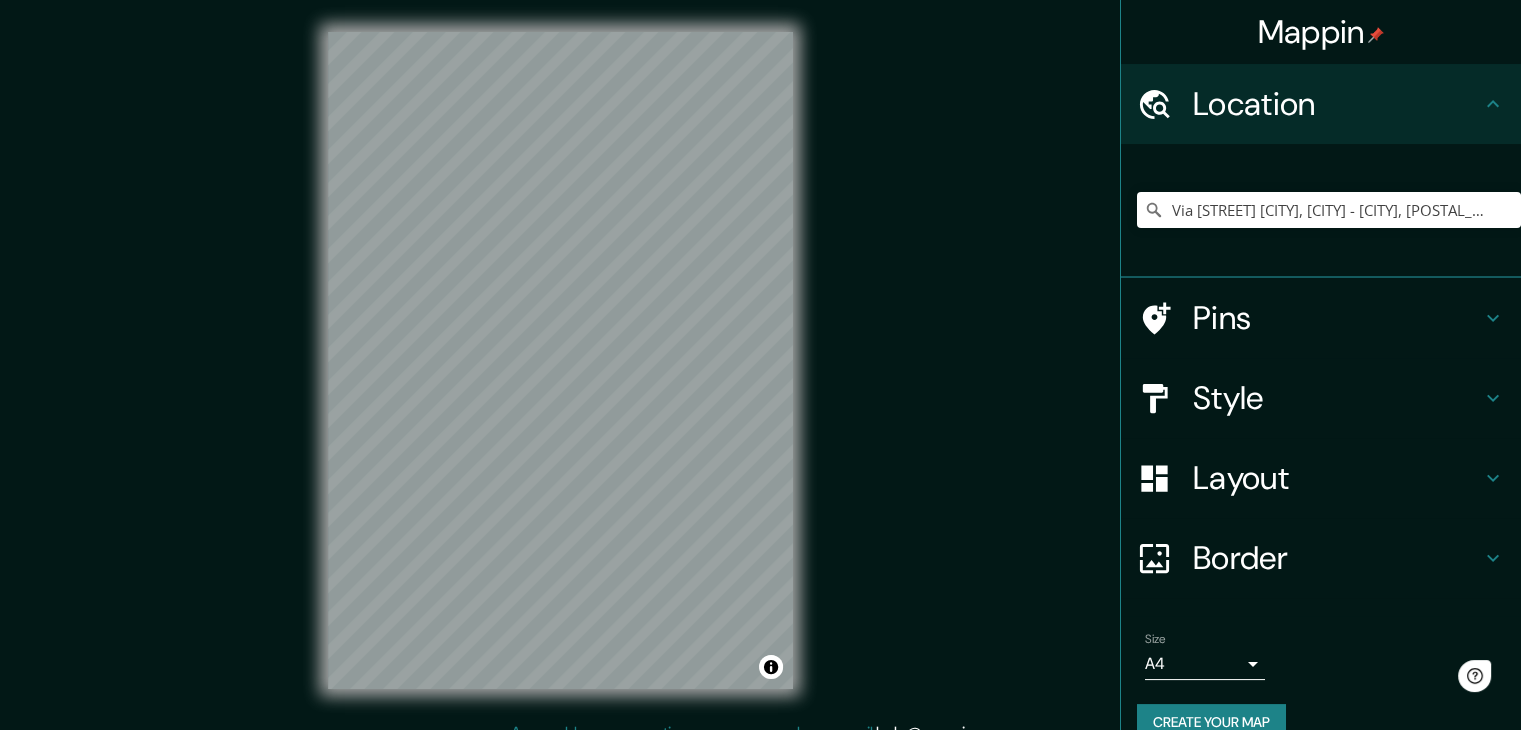 scroll, scrollTop: 0, scrollLeft: 0, axis: both 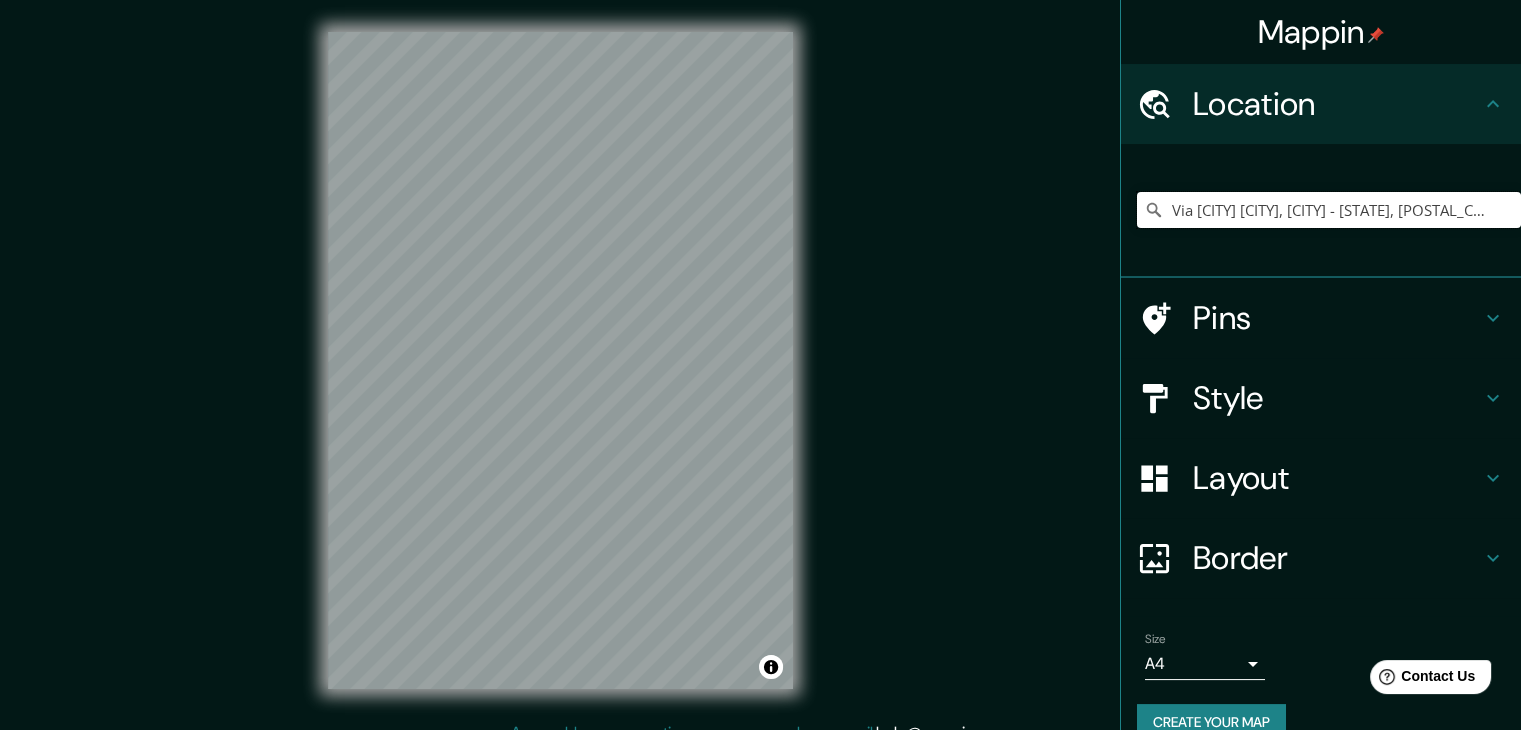 click on "Via [CITY] [CITY], [CITY] - [STATE], [POSTAL_CODE], [COUNTRY]" at bounding box center (1329, 210) 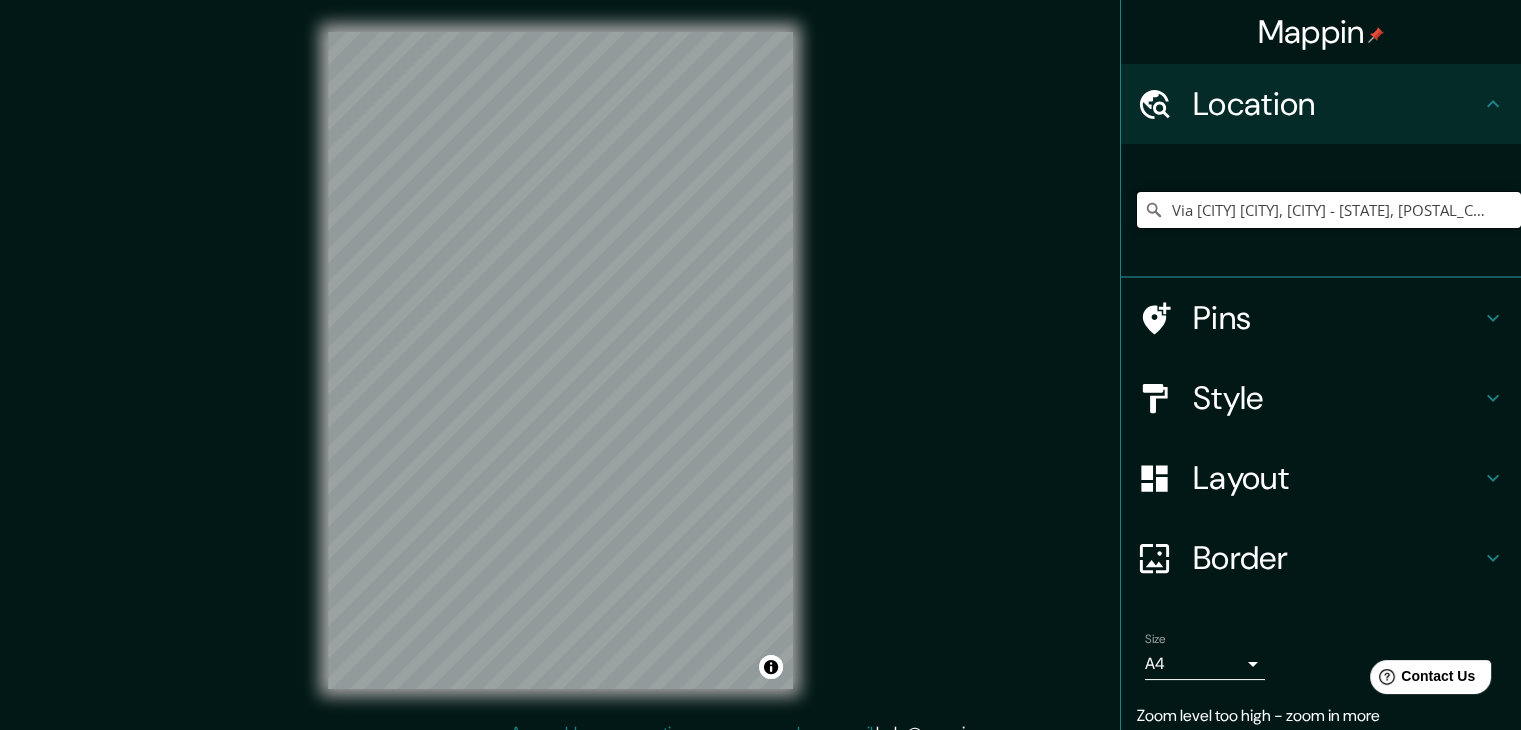 click on "Via [CITY] [CITY], [CITY] - [STATE], [POSTAL_CODE], [COUNTRY]" at bounding box center [1329, 210] 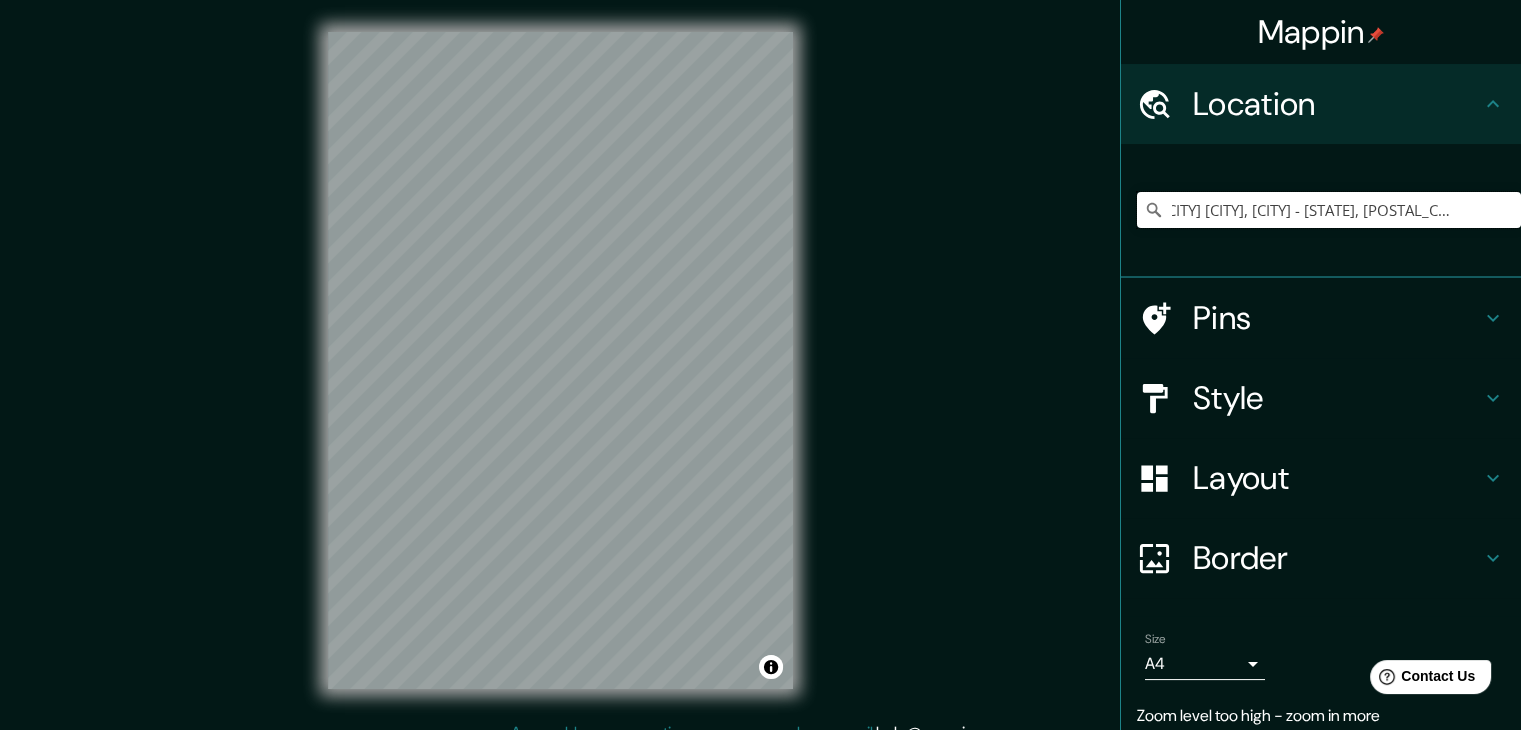 scroll, scrollTop: 0, scrollLeft: 0, axis: both 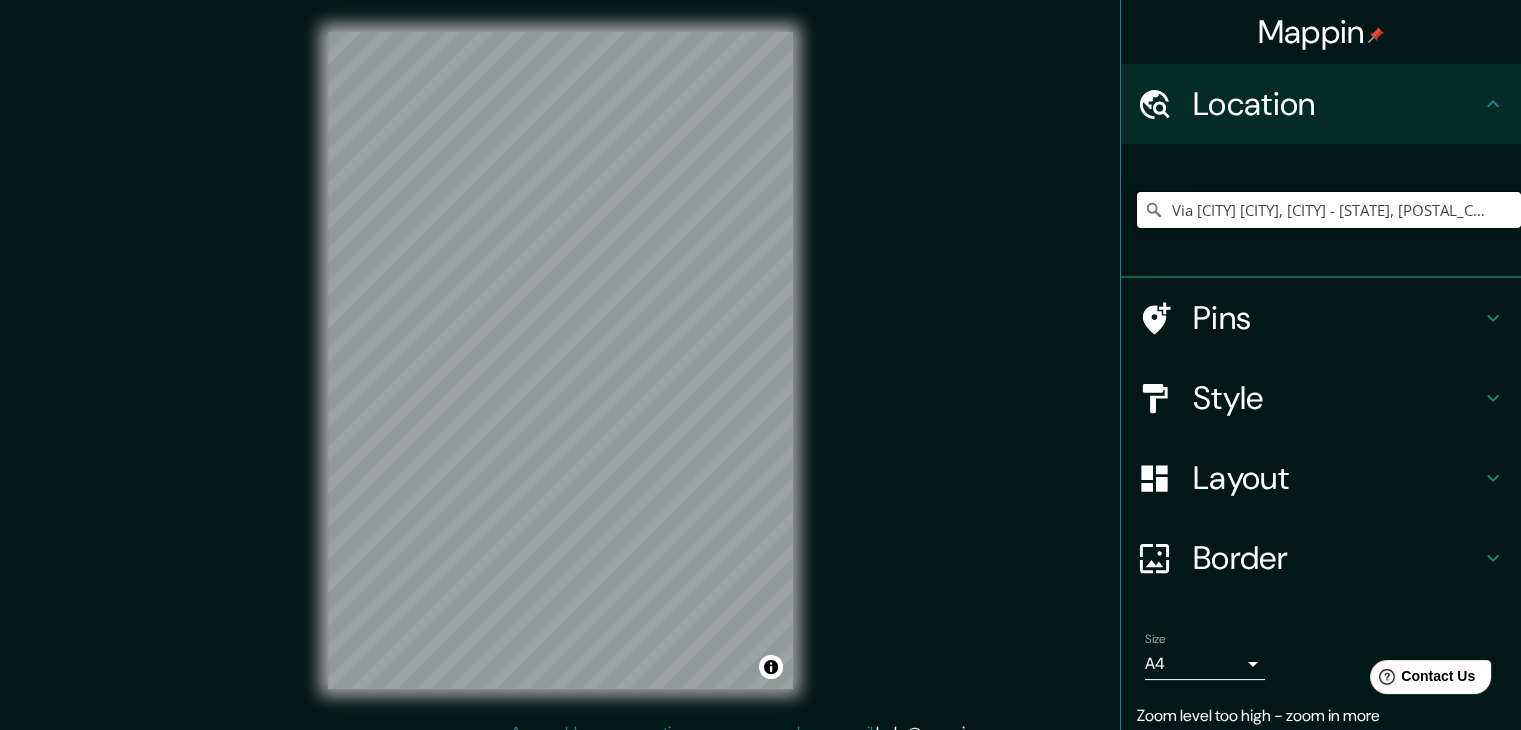 drag, startPoint x: 1478, startPoint y: 205, endPoint x: 1119, endPoint y: 229, distance: 359.80133 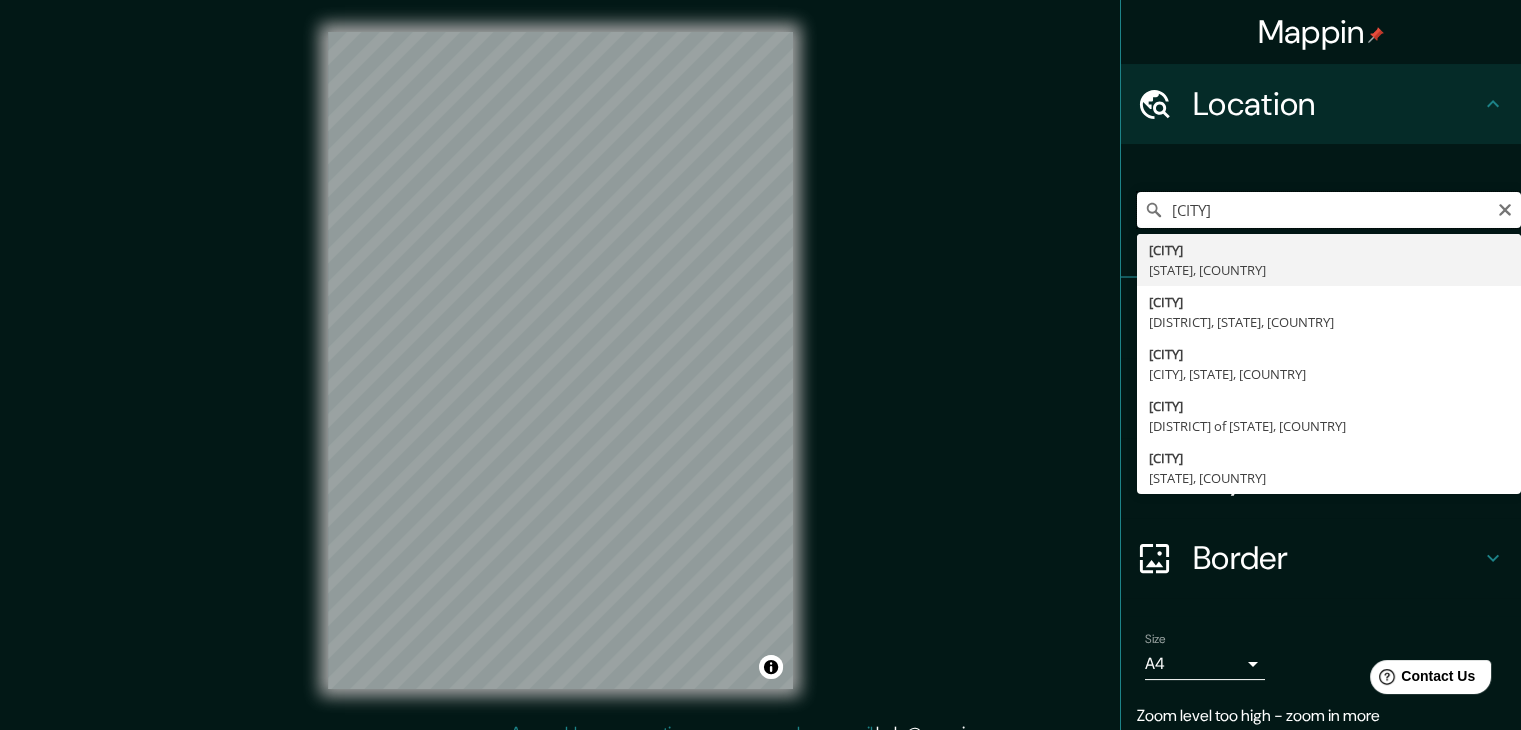 drag, startPoint x: 1225, startPoint y: 224, endPoint x: 1081, endPoint y: 235, distance: 144.41953 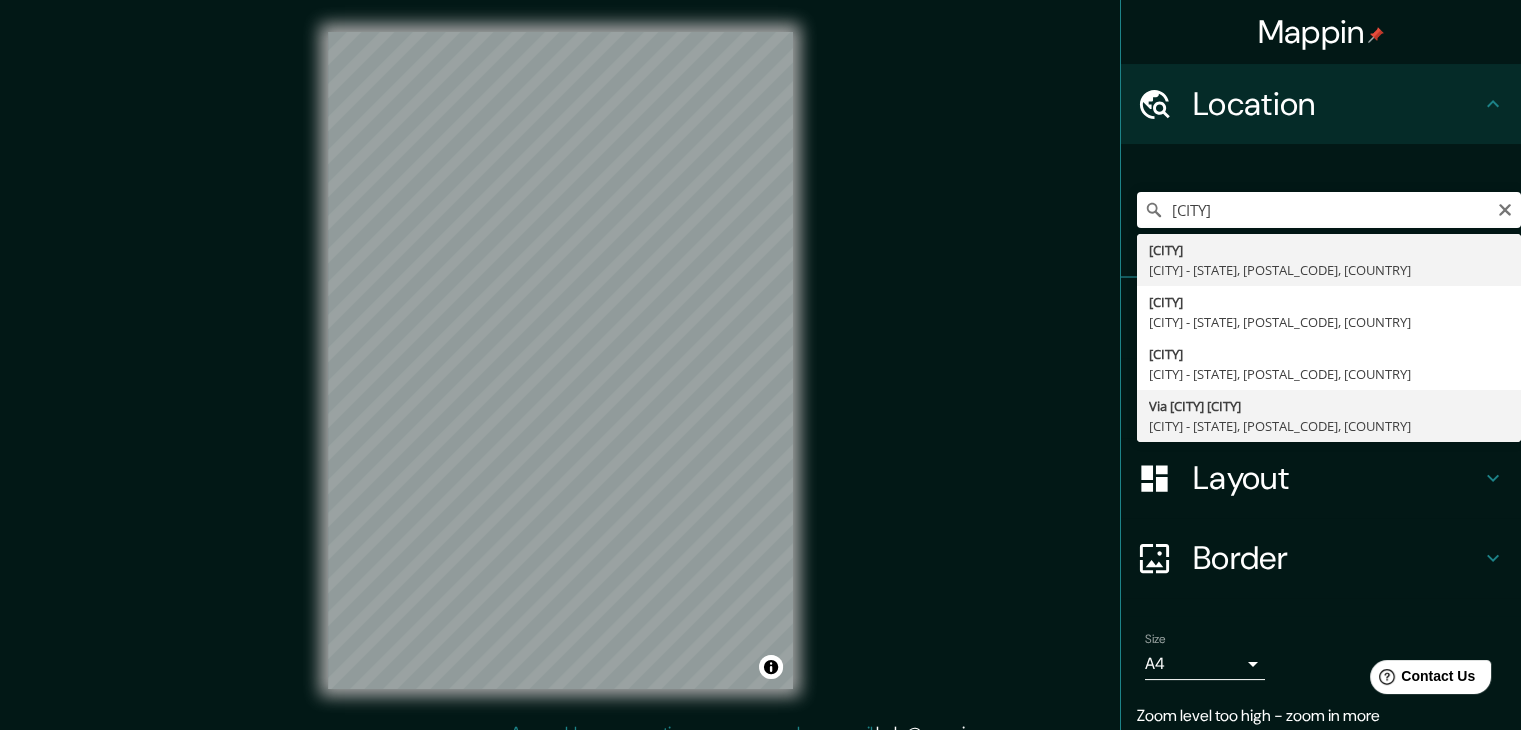 type on "Via [CITY] [CITY], [CITY] - [STATE], [POSTAL_CODE], [COUNTRY]" 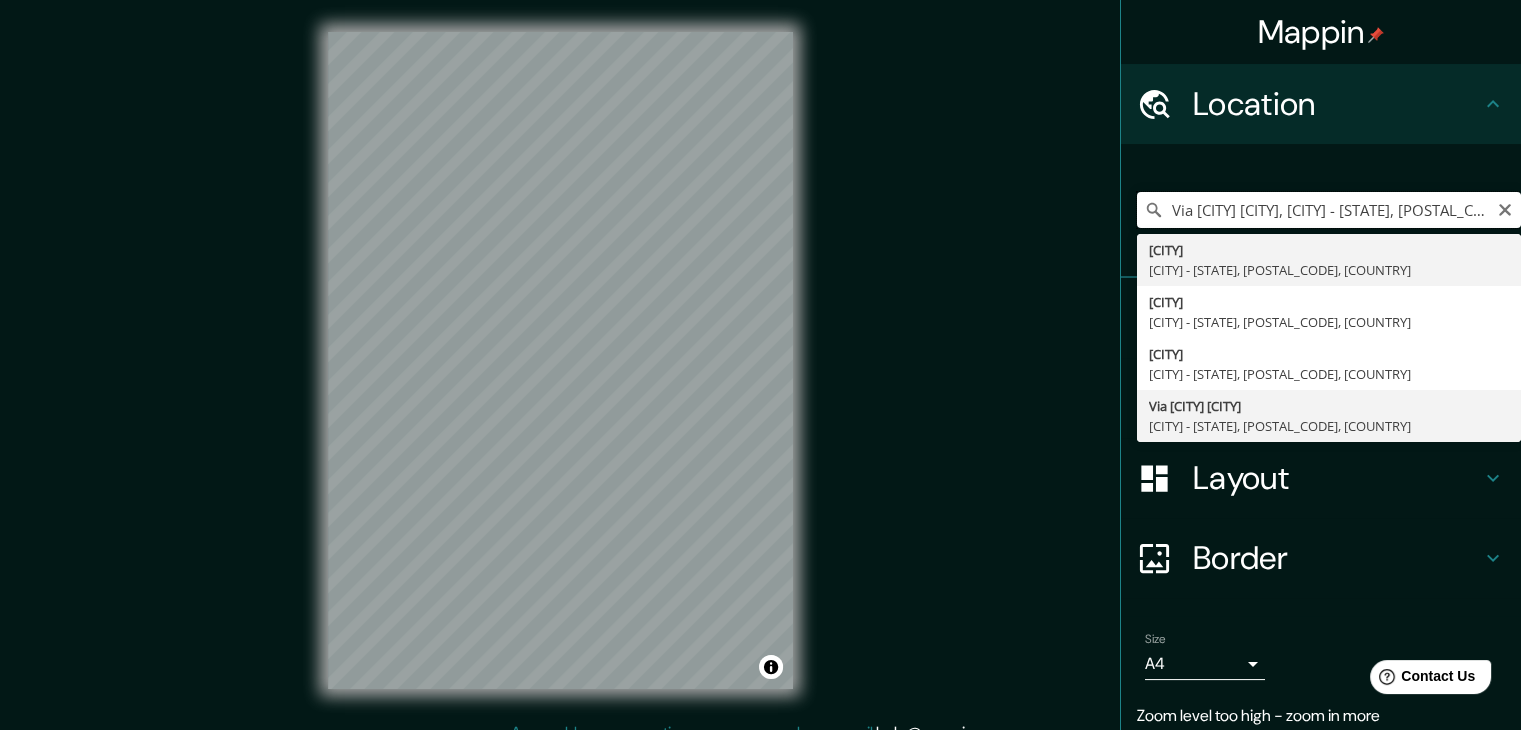 scroll, scrollTop: 0, scrollLeft: 0, axis: both 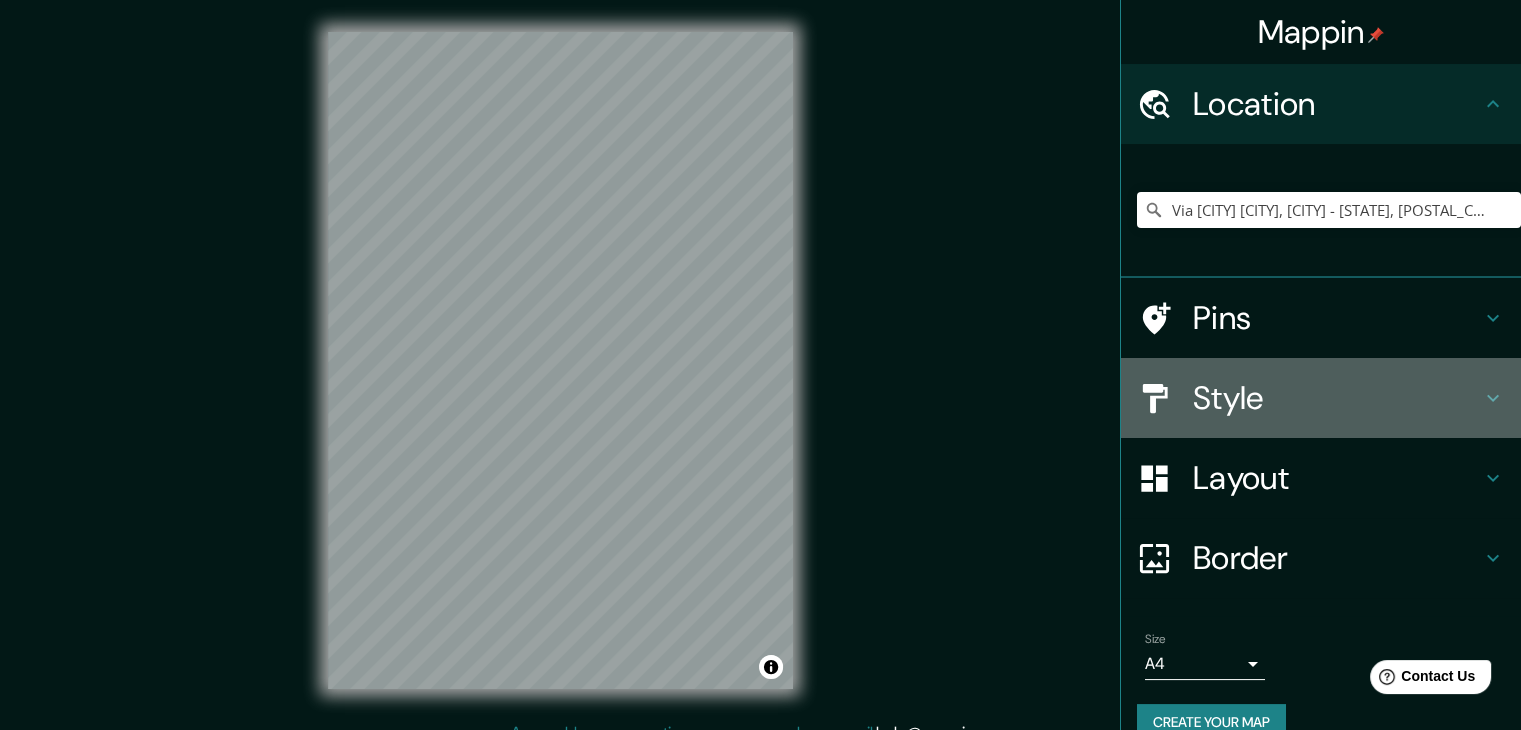 click on "Style" at bounding box center (1337, 398) 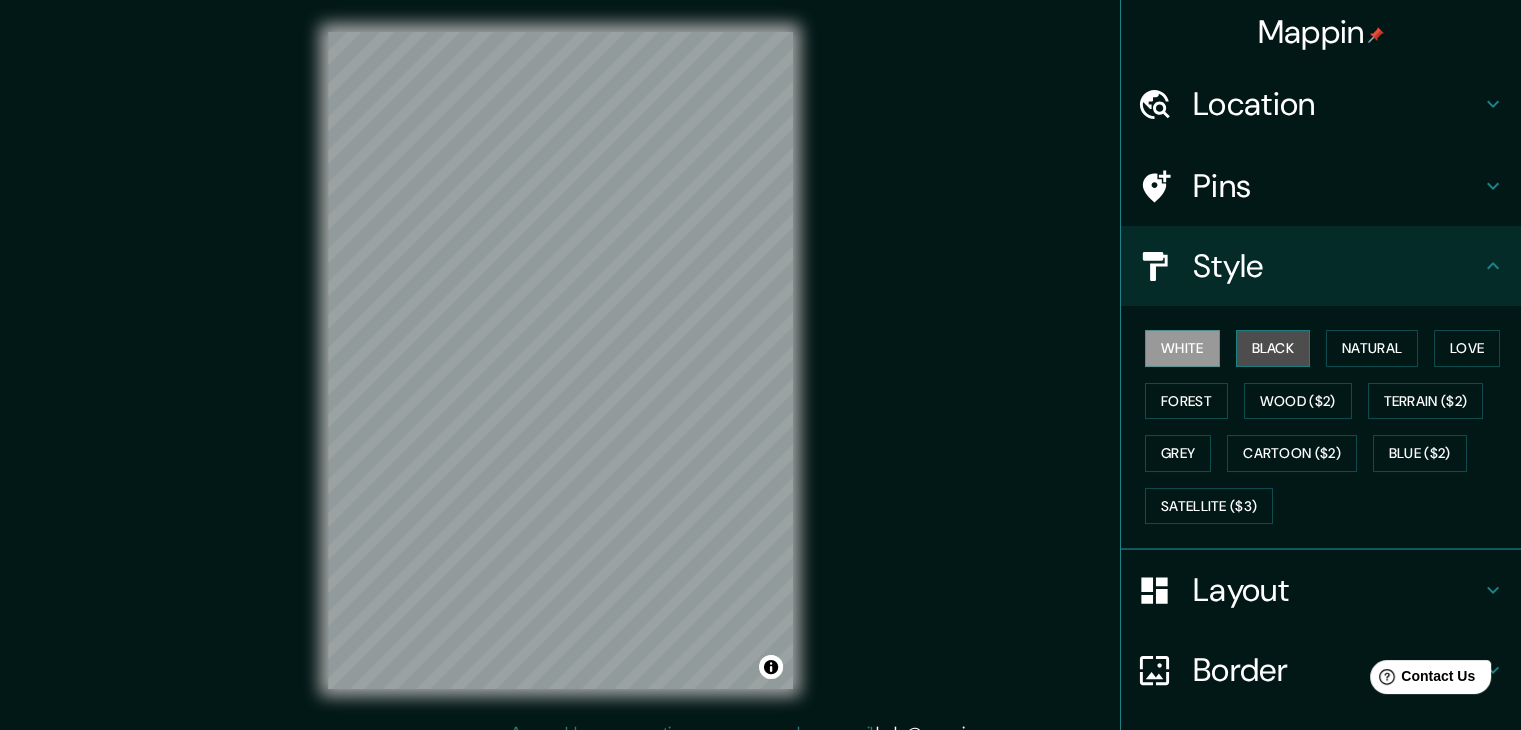 click on "Black" at bounding box center (1273, 348) 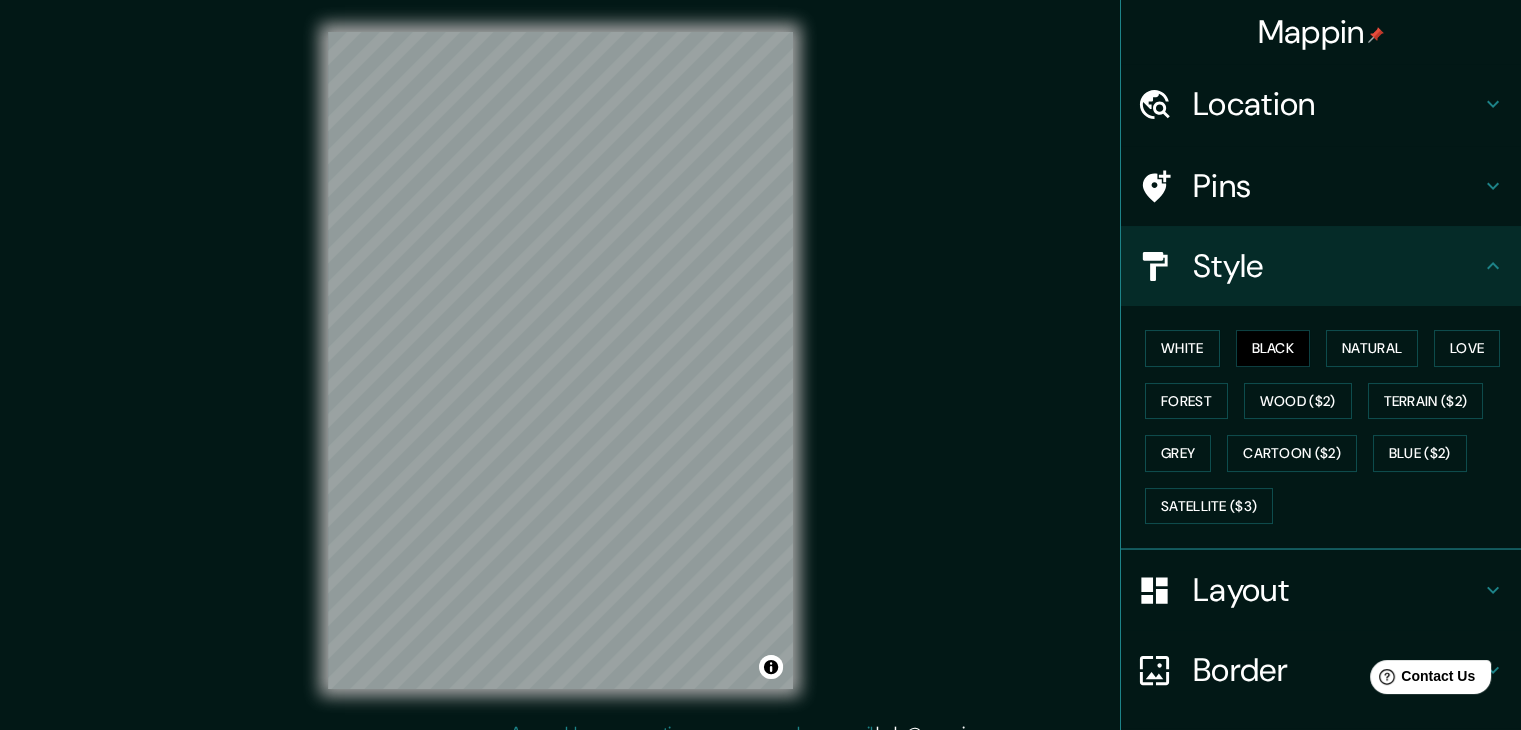 click on "White Black Natural Love Forest Wood ($2) Terrain ($2) Grey Cartoon ($2) Blue ($2) Satellite ($3)" at bounding box center [1329, 427] 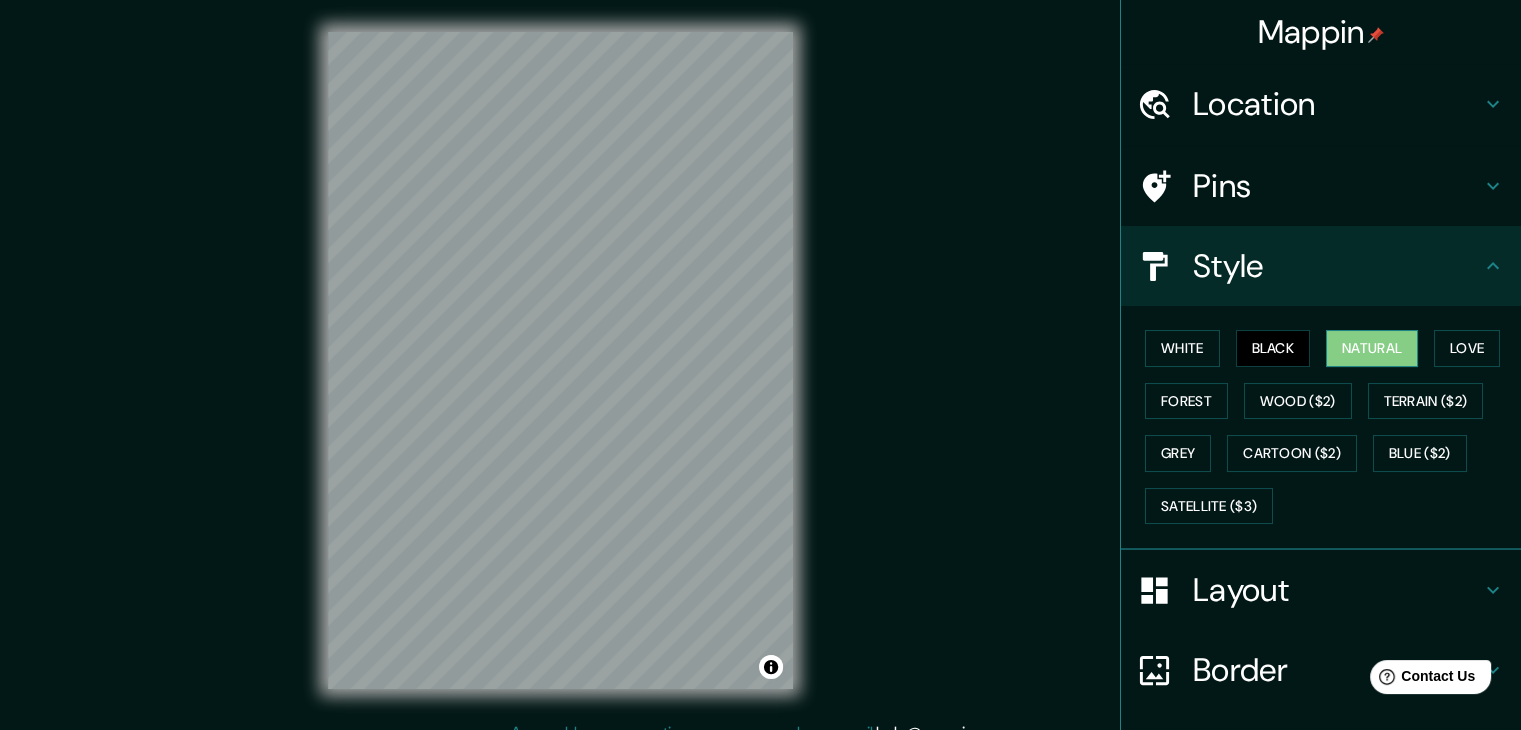 click on "Natural" at bounding box center (1372, 348) 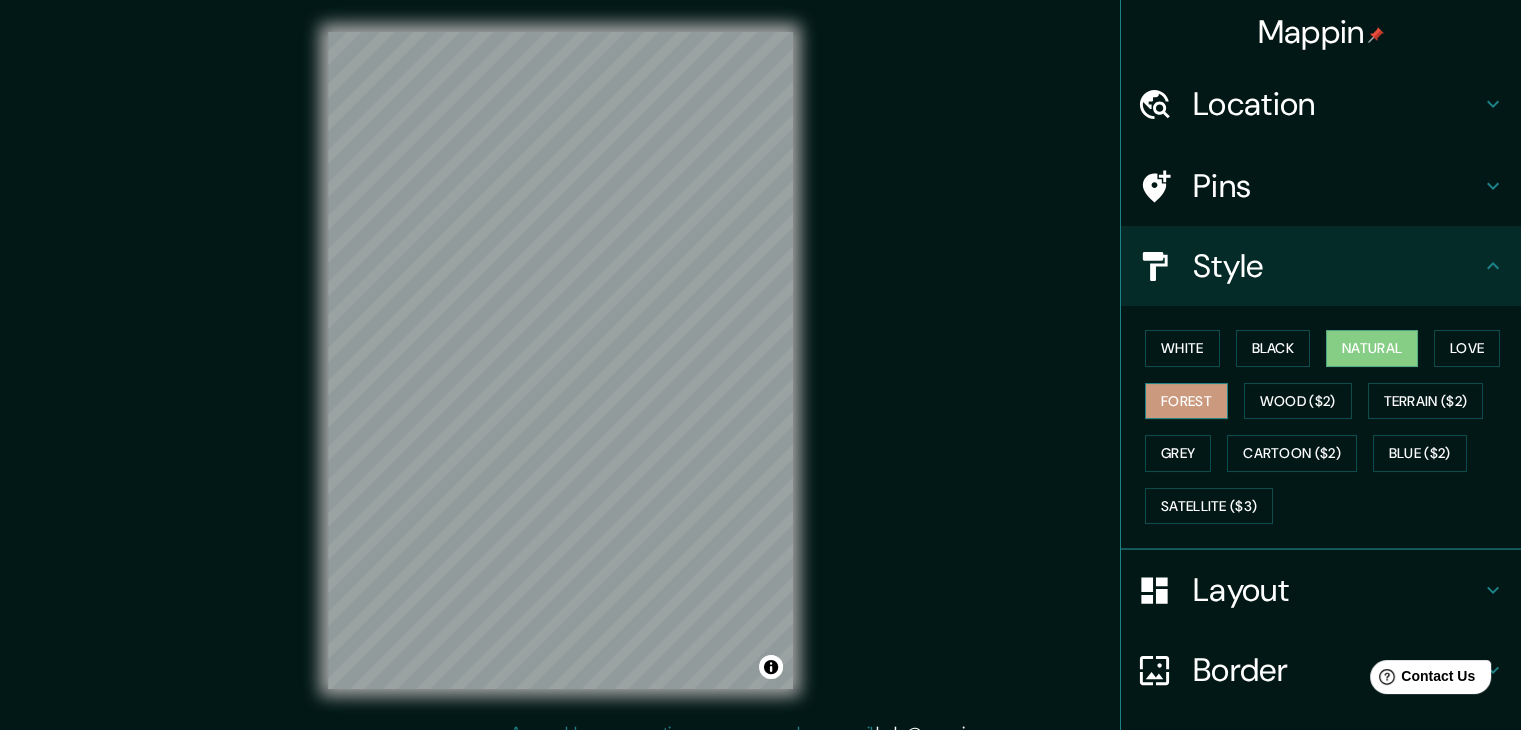 click on "Forest" at bounding box center (1186, 401) 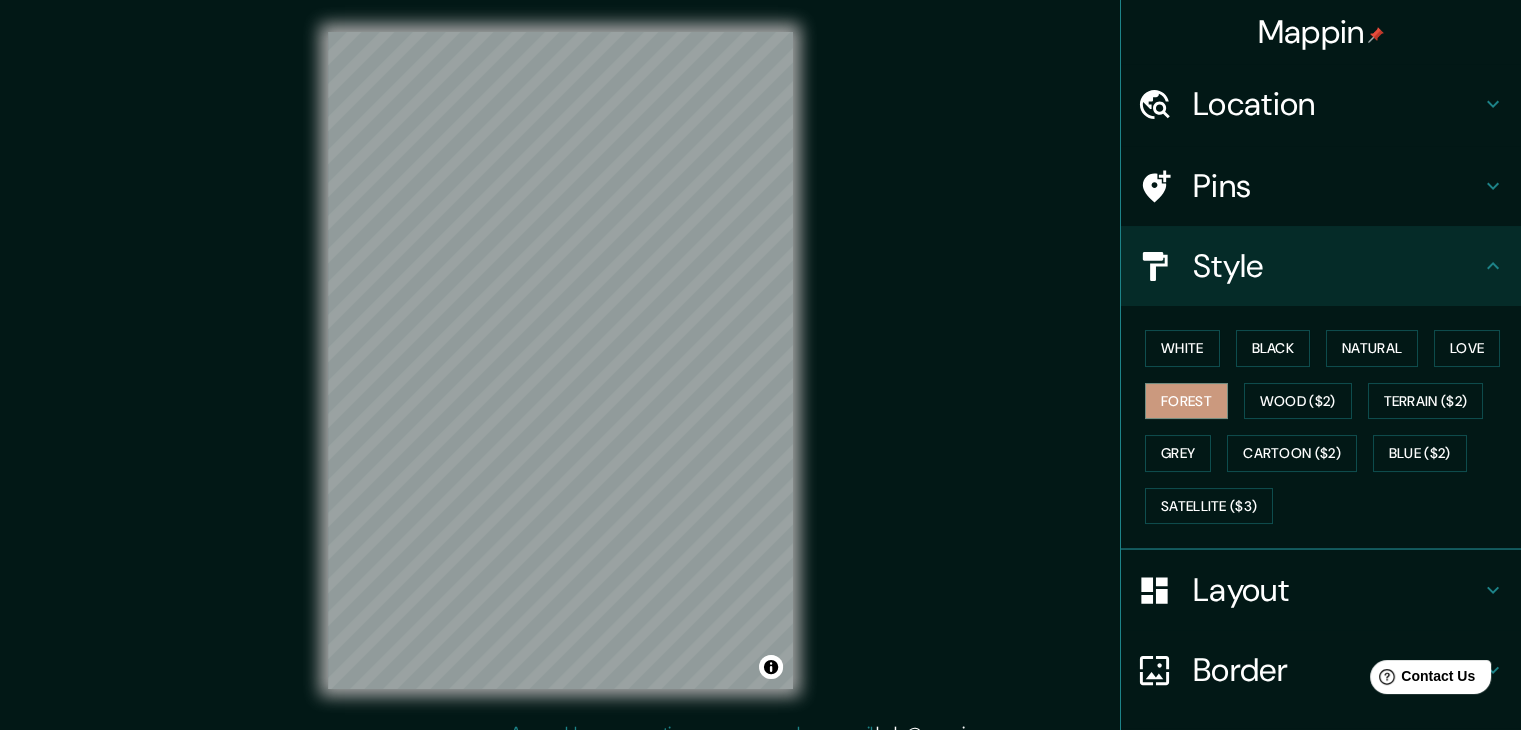click on "Pins" at bounding box center [1337, 186] 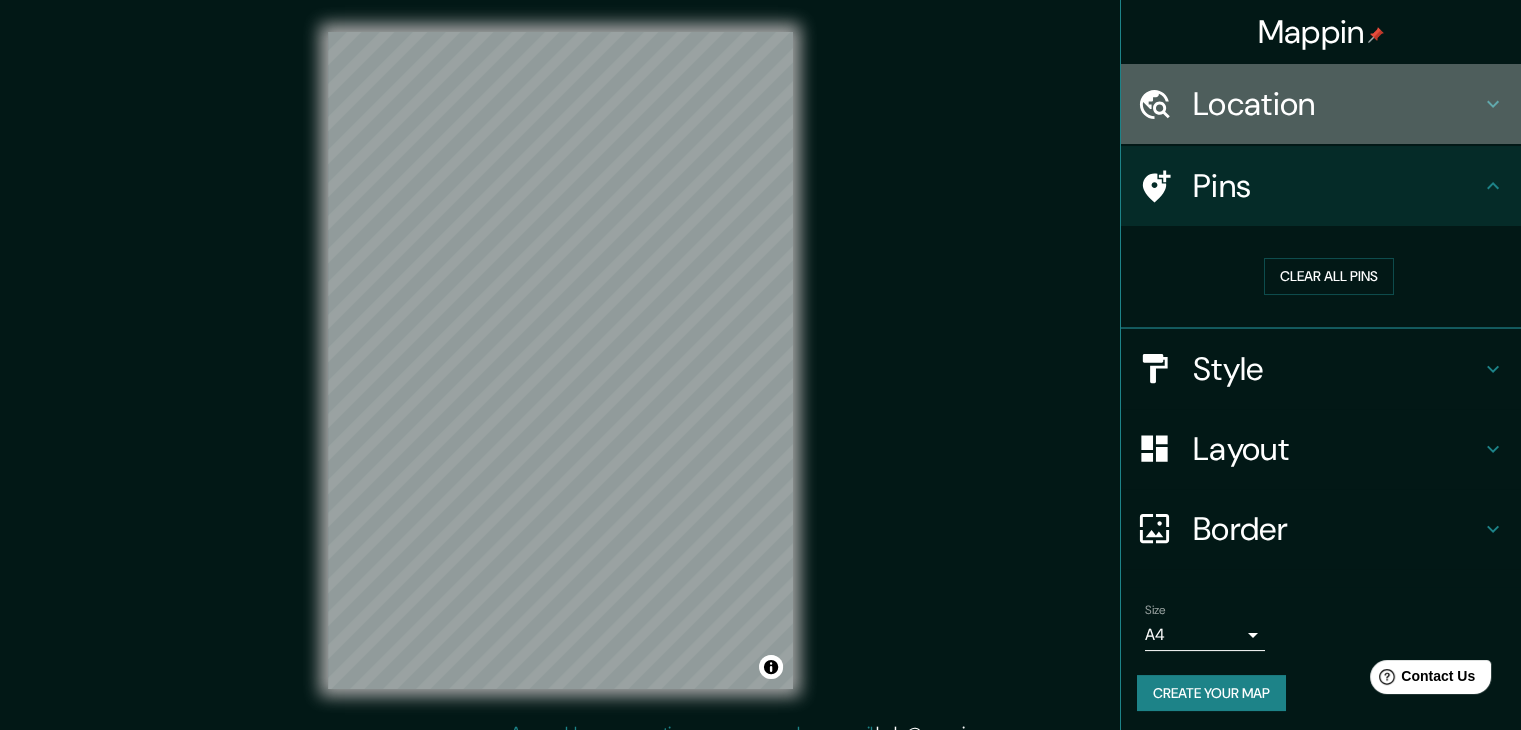 click on "Location" at bounding box center (1337, 104) 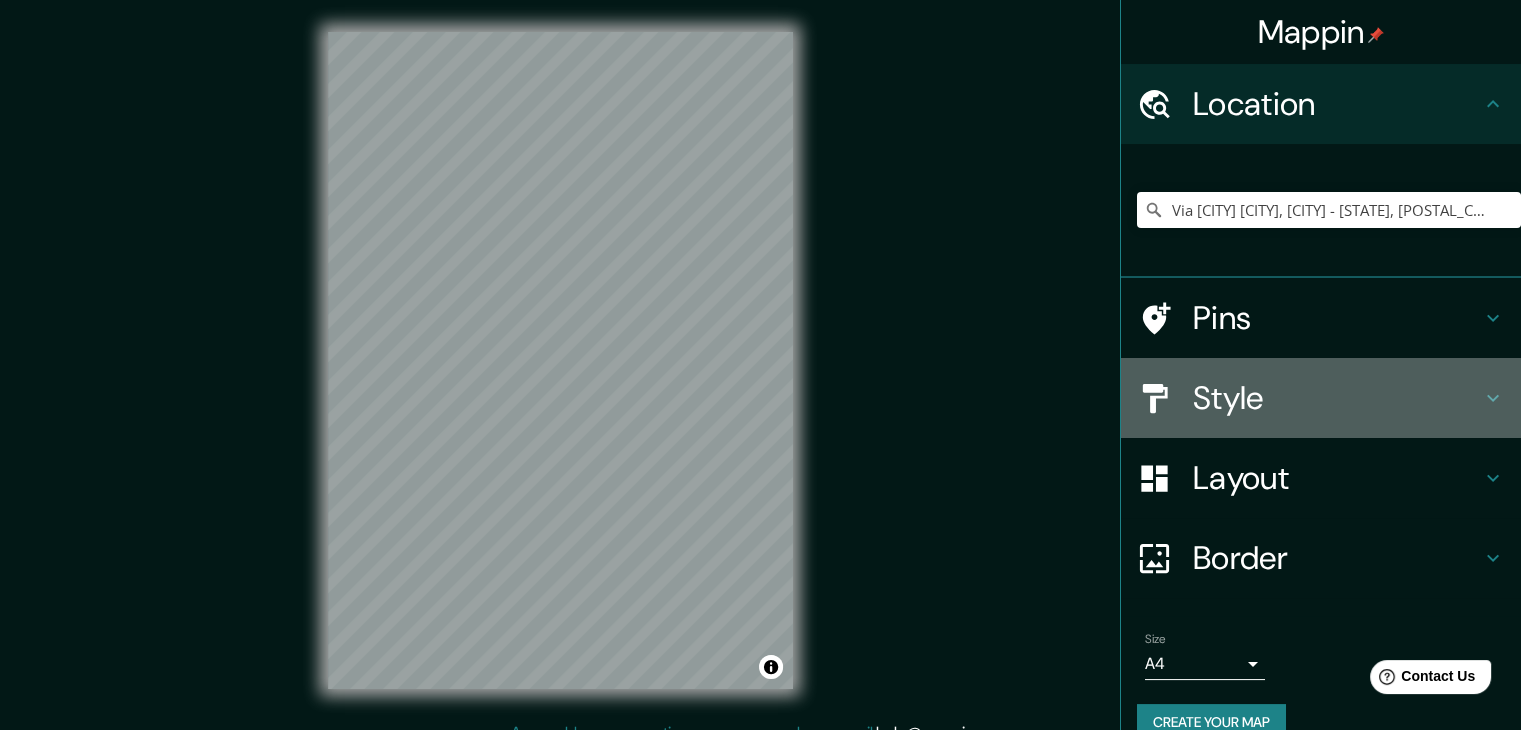 click on "Style" at bounding box center (1321, 398) 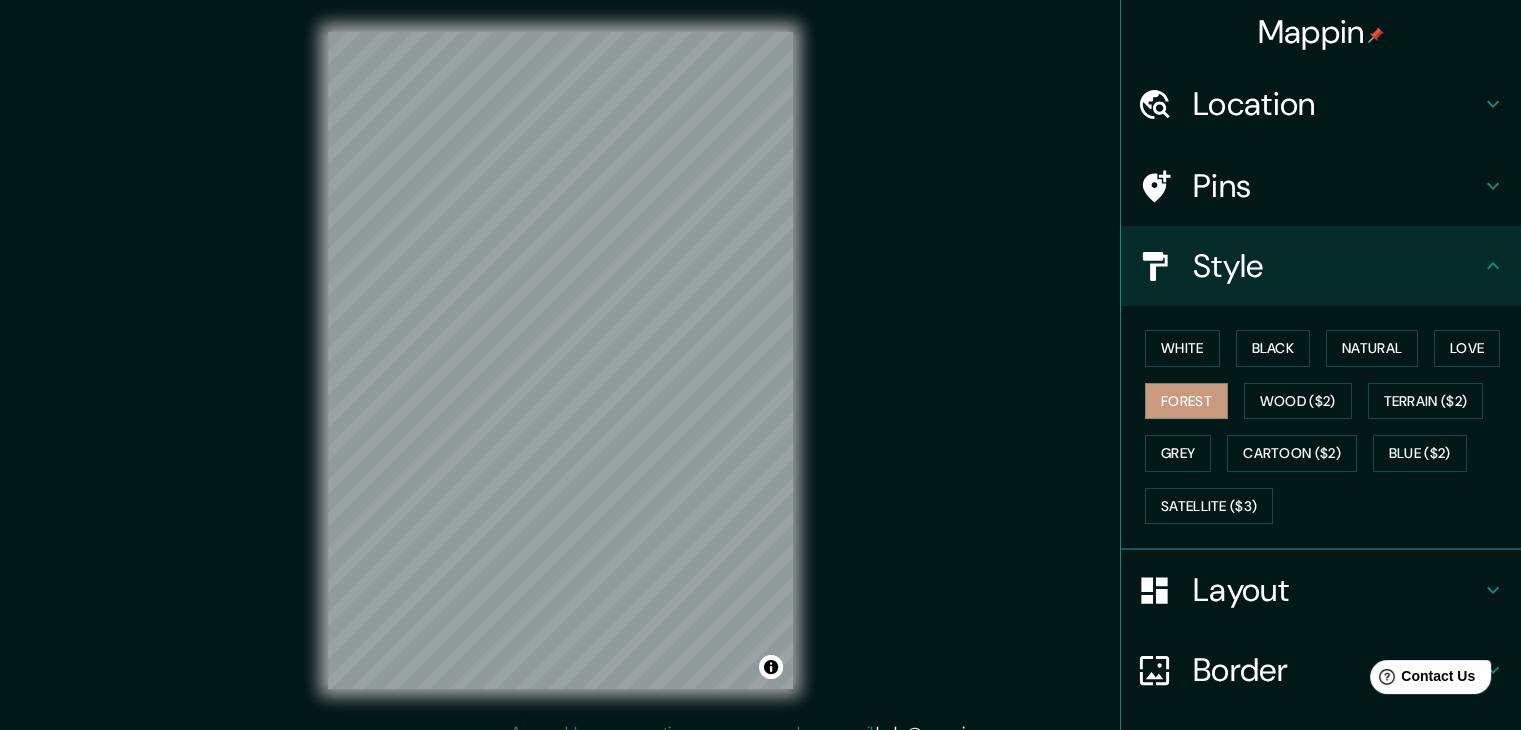 click on "Style" at bounding box center [1321, 266] 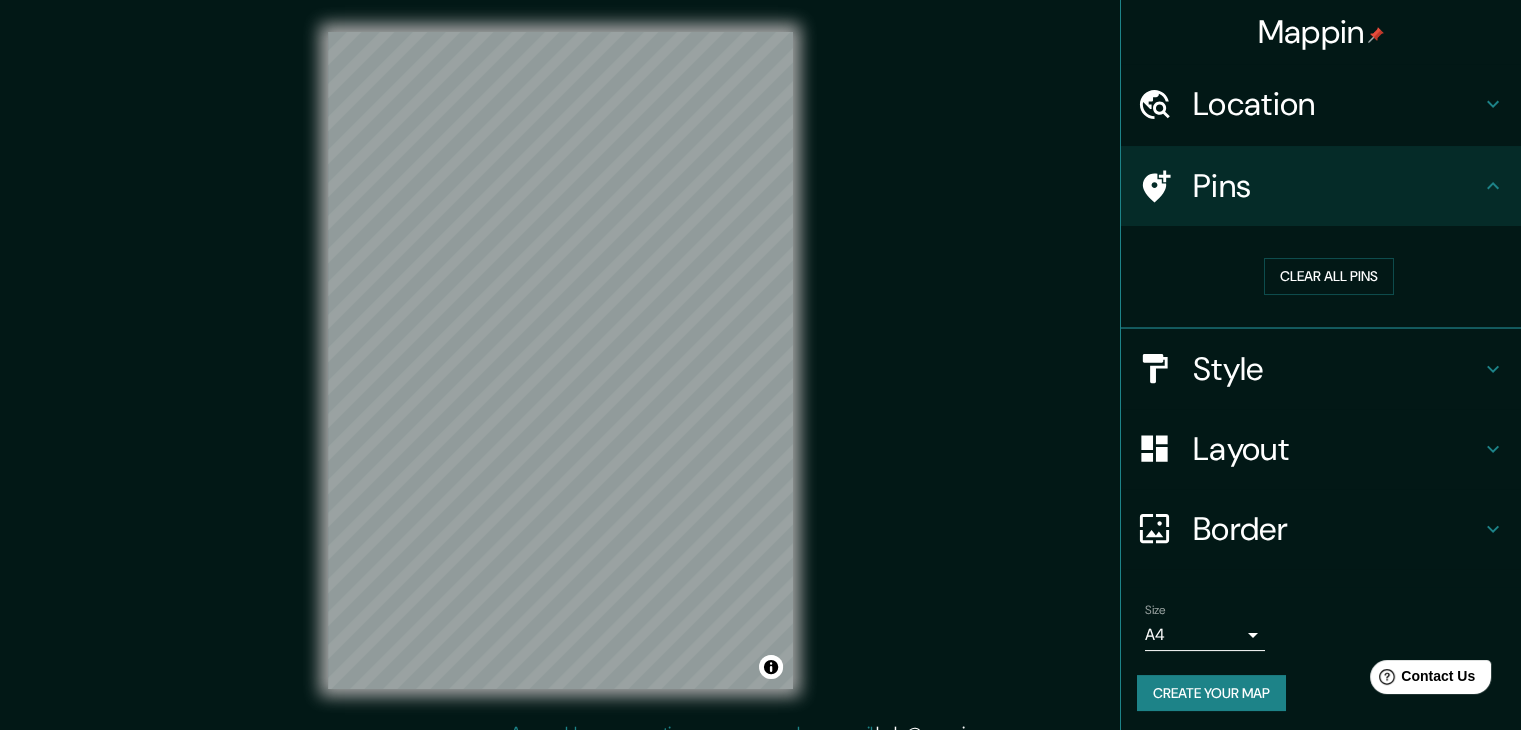 click on "Layout" at bounding box center (1337, 449) 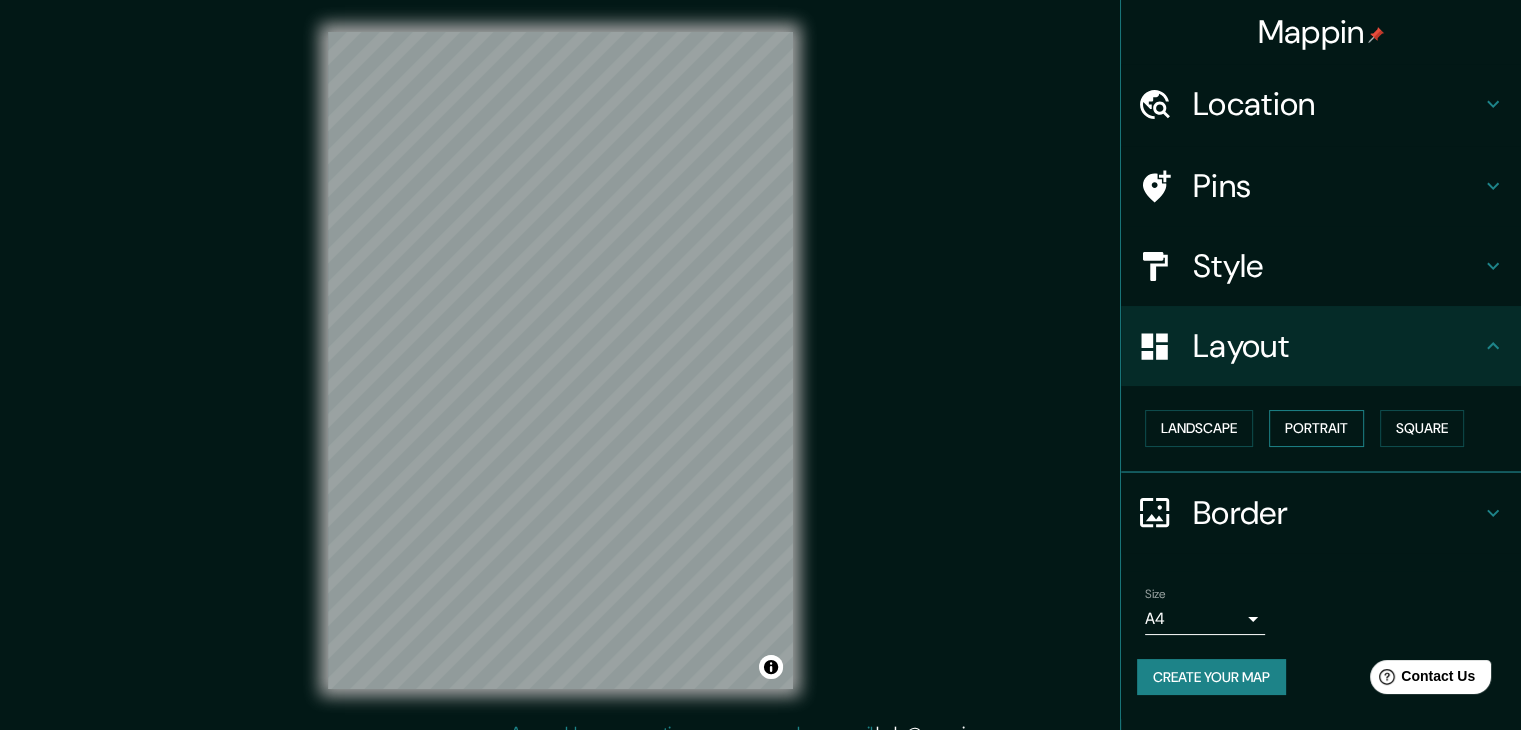 click on "Portrait" at bounding box center [1316, 428] 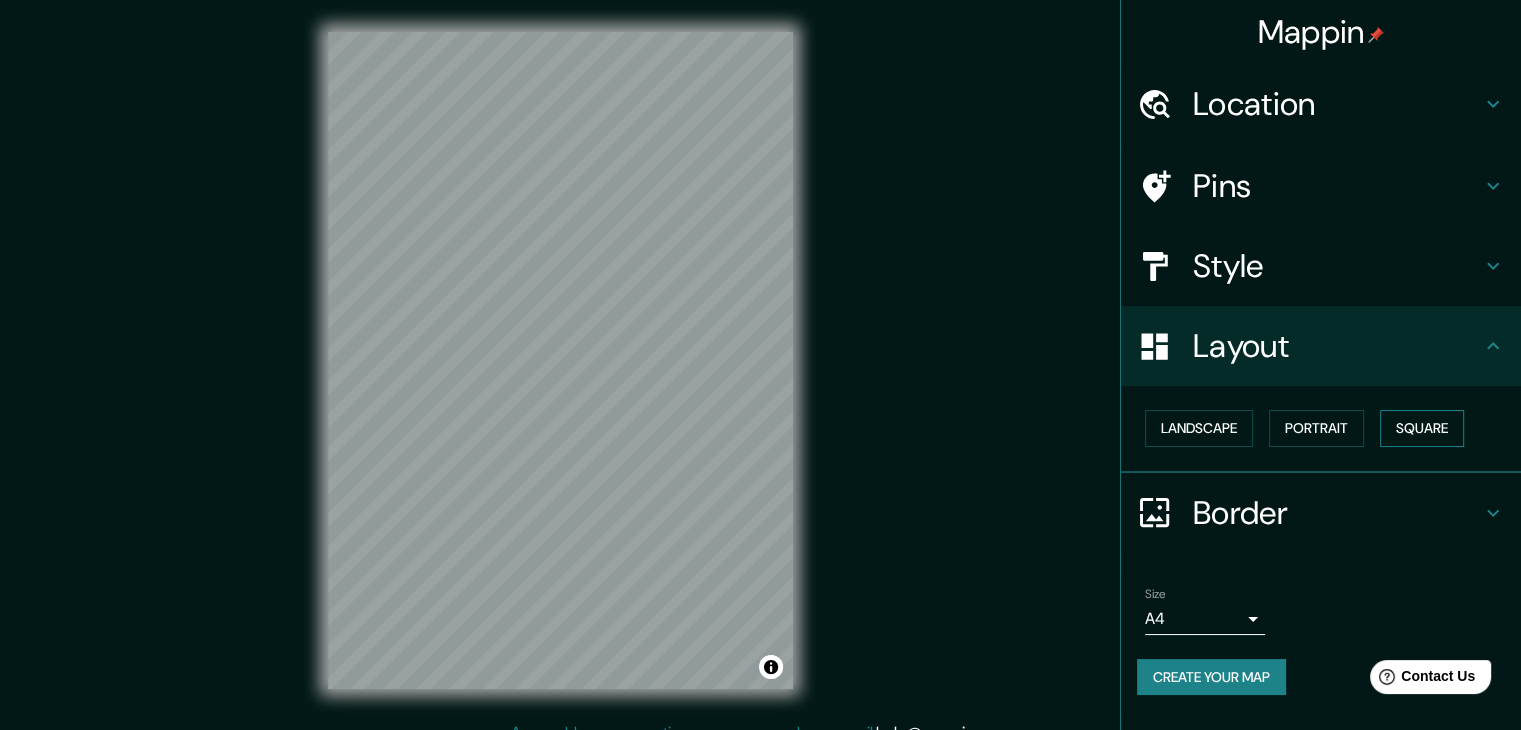 click on "Square" at bounding box center [1422, 428] 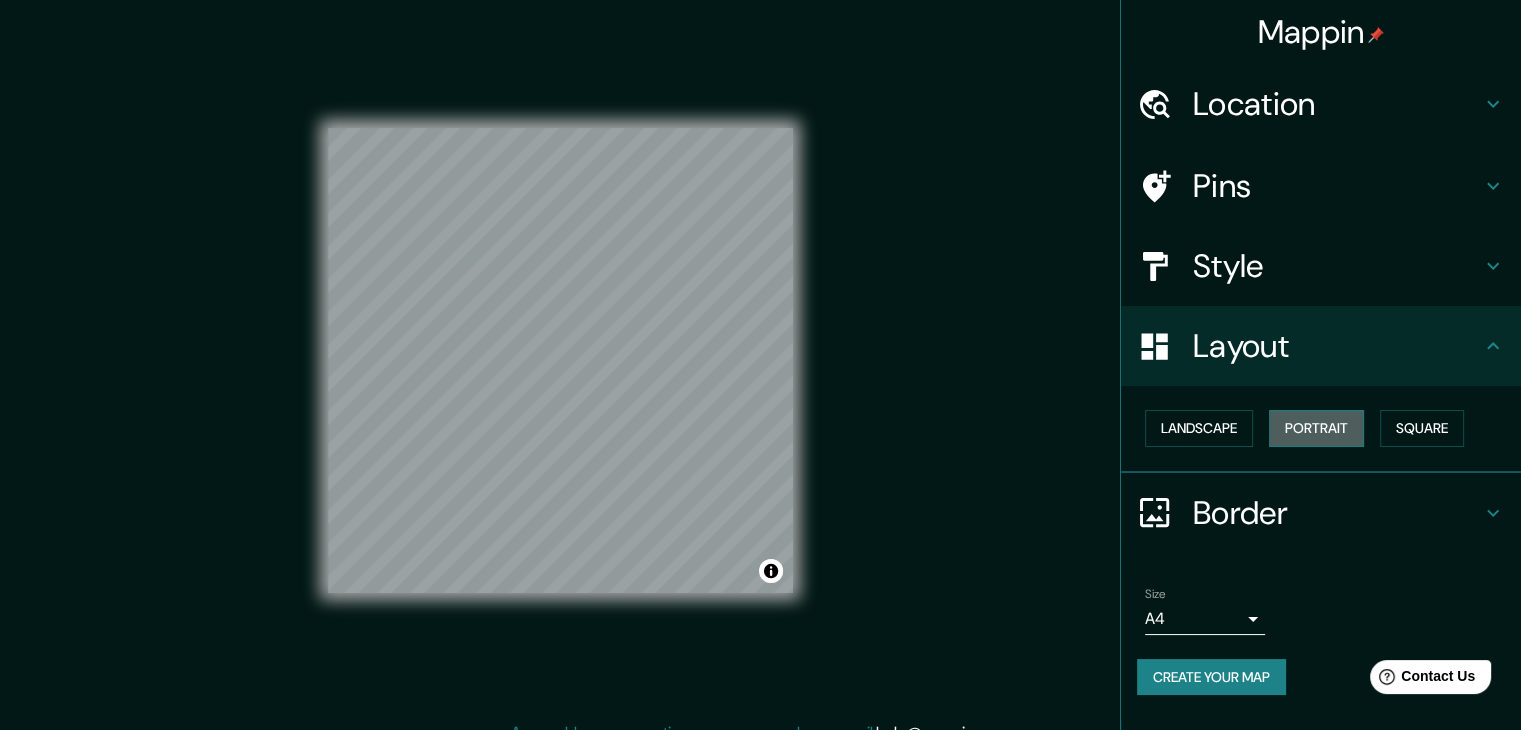 click on "Portrait" at bounding box center (1316, 428) 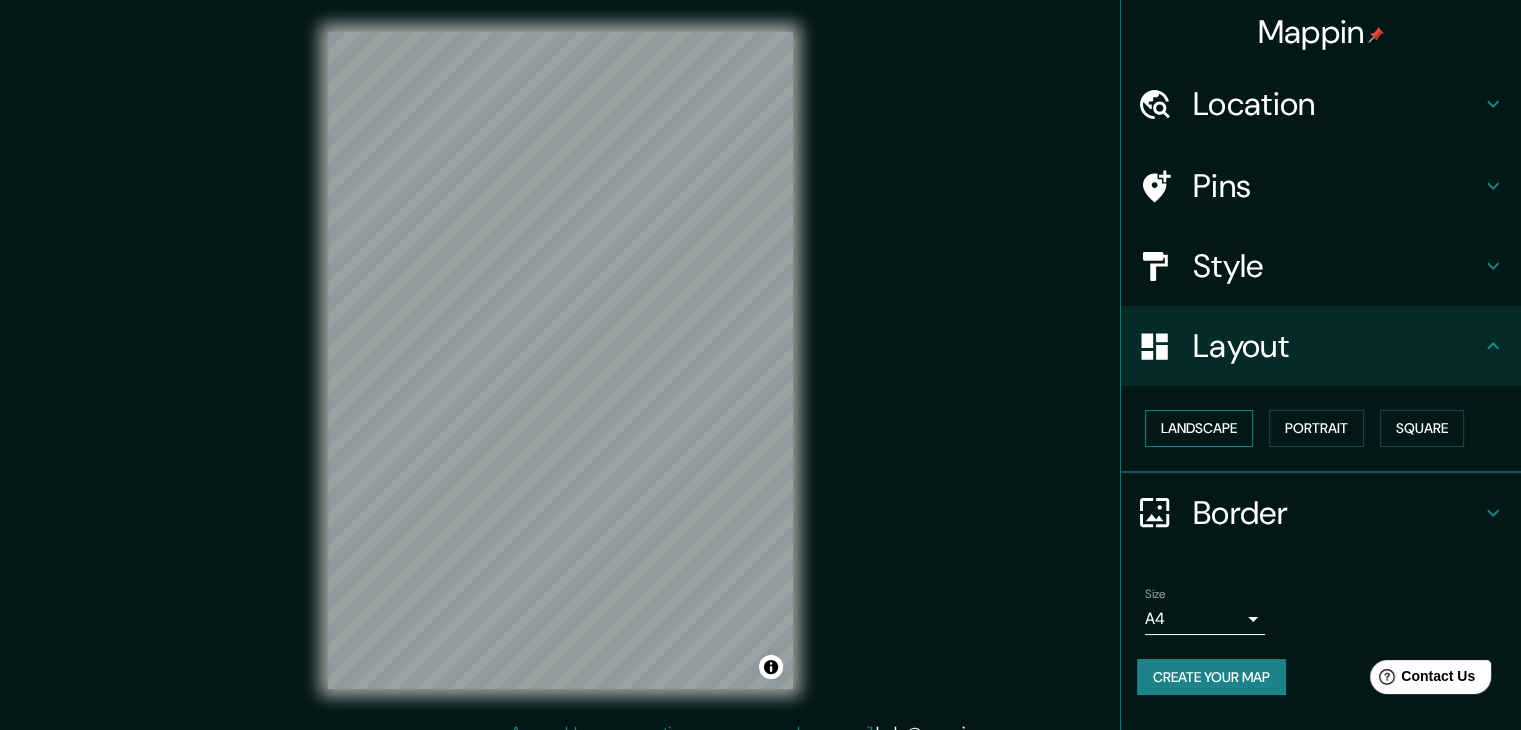 click on "Landscape" at bounding box center (1199, 428) 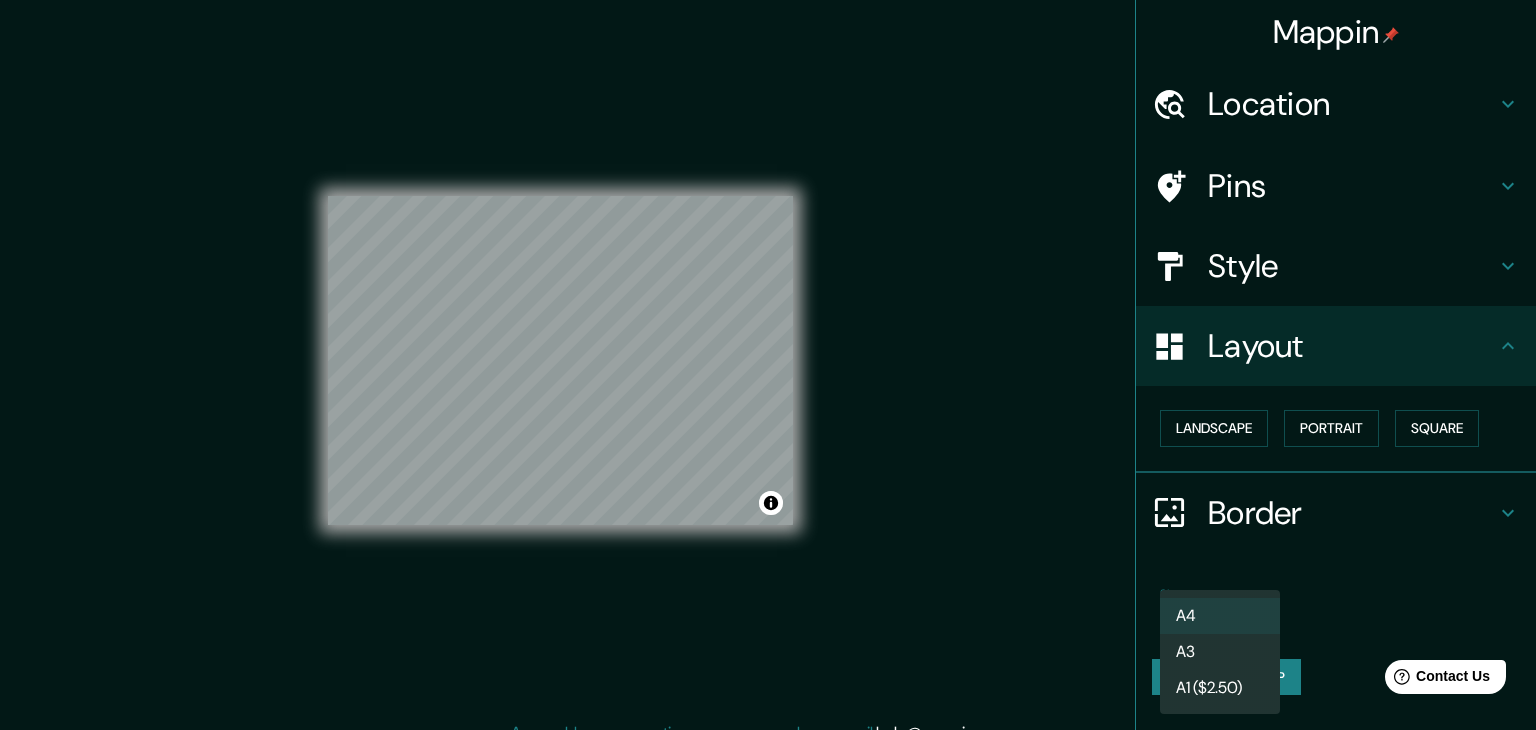 click on "[CITY] Location Via [CITY] [CITY], [CITY] - [STATE], [POSTAL_CODE], [COUNTRY] Pins Style Layout Landscape Portrait Square Border Choose a border. Hint : you can make layers of the frame opaque to create some cool effects. None Simple Transparent Fancy Size A4 single Create your map © Mapbox © OpenStreetMap Improve this map Any problems, suggestions, or concerns please email help@mappin.pro . . . A4 A3 A1 ($2.50)" at bounding box center (768, 365) 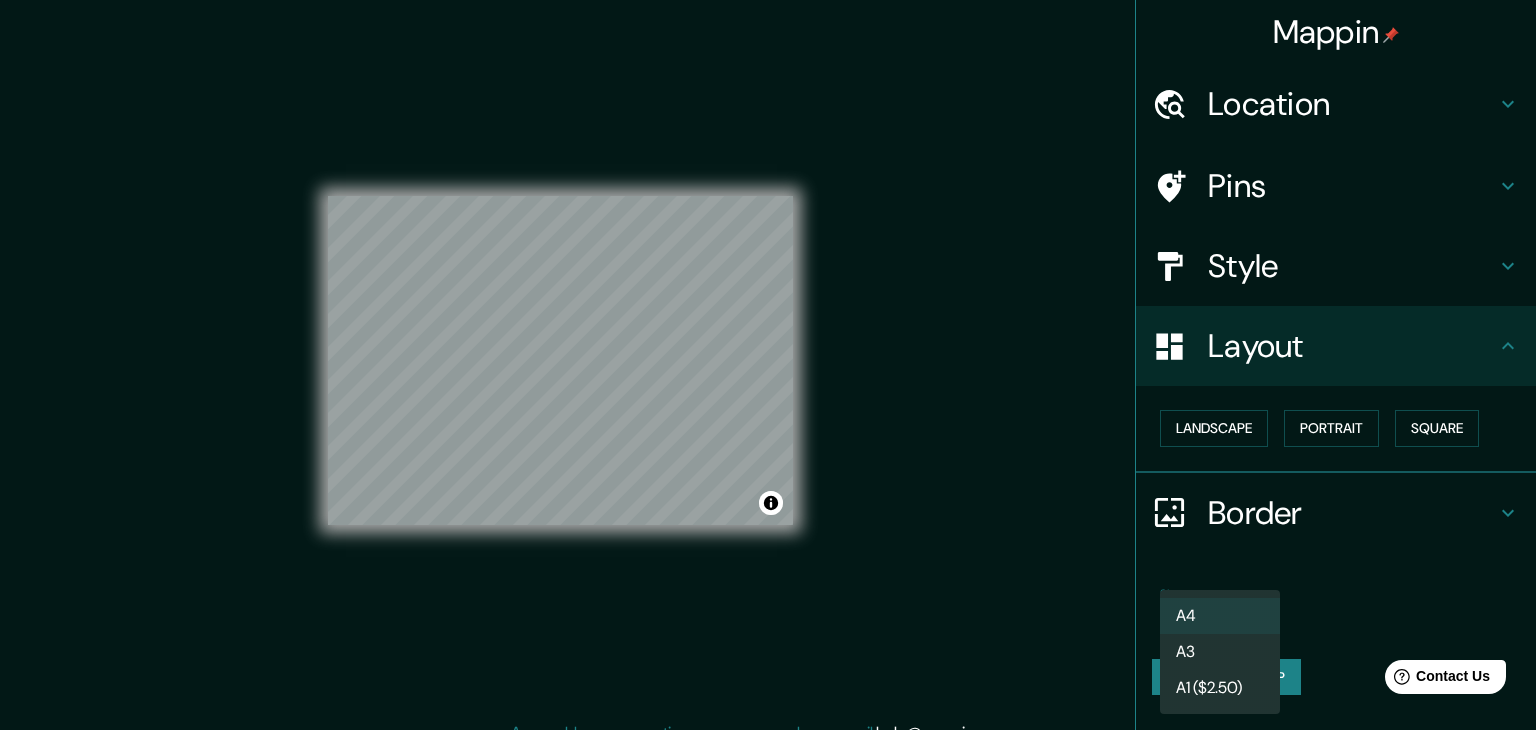 click on "A3" at bounding box center (1220, 652) 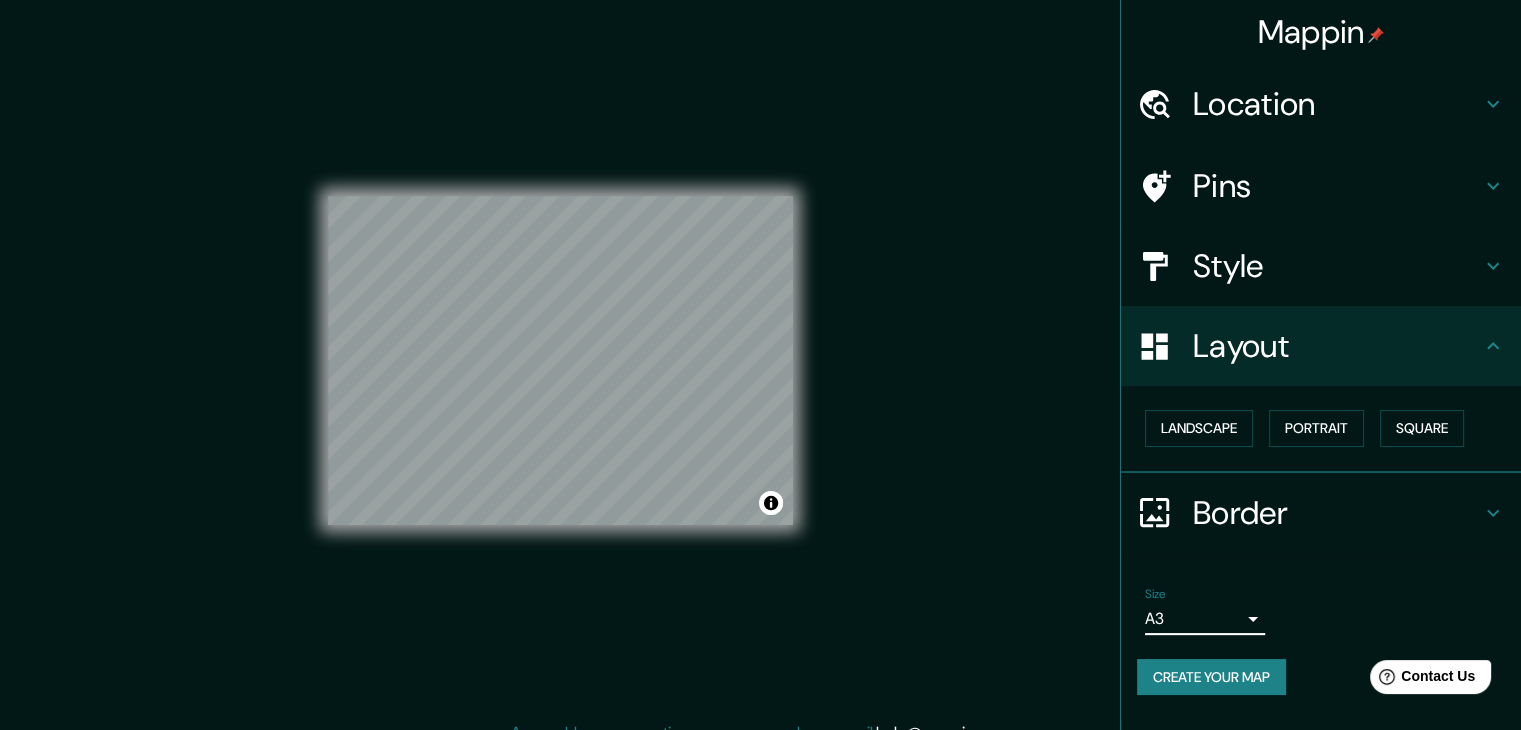 click on "Create your map" at bounding box center [1211, 677] 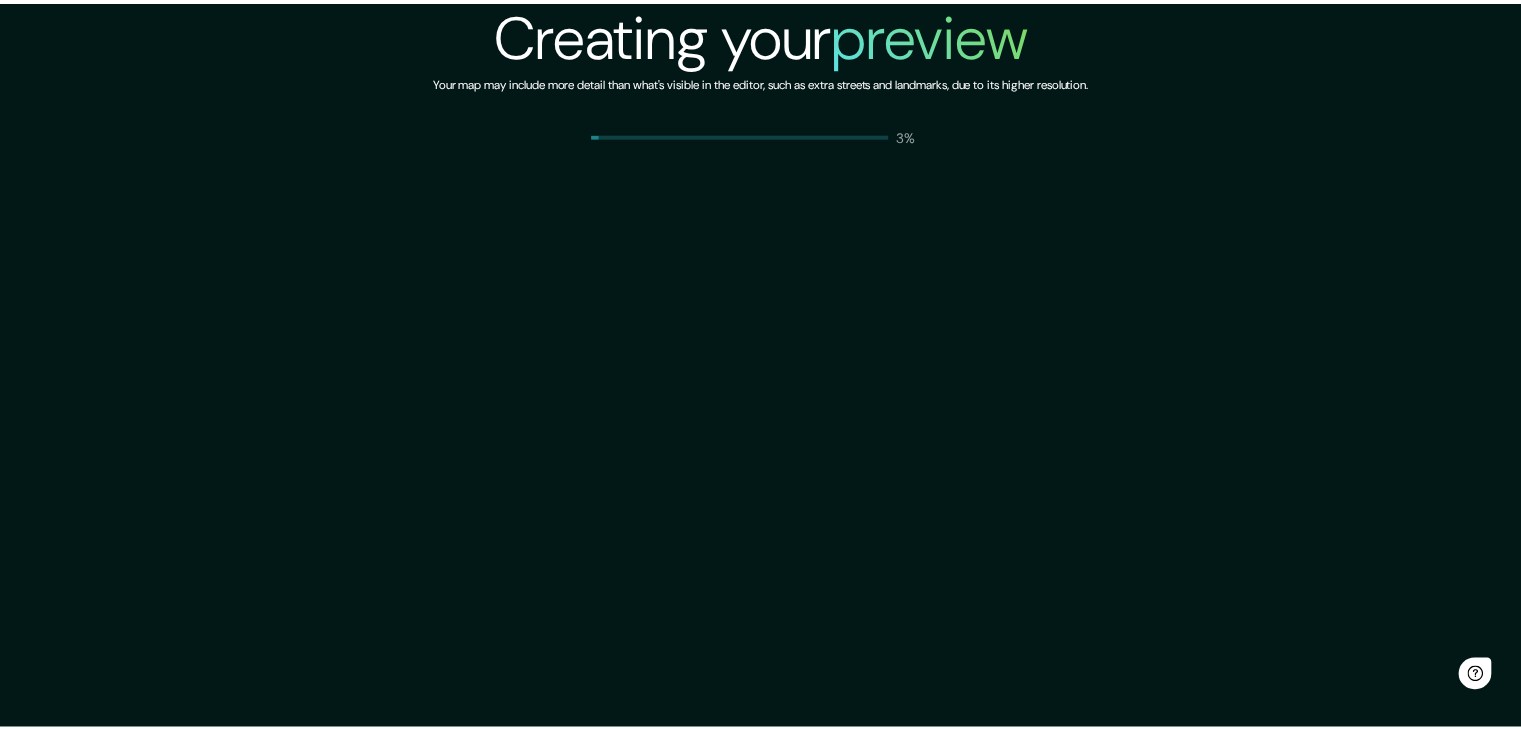 scroll, scrollTop: 0, scrollLeft: 0, axis: both 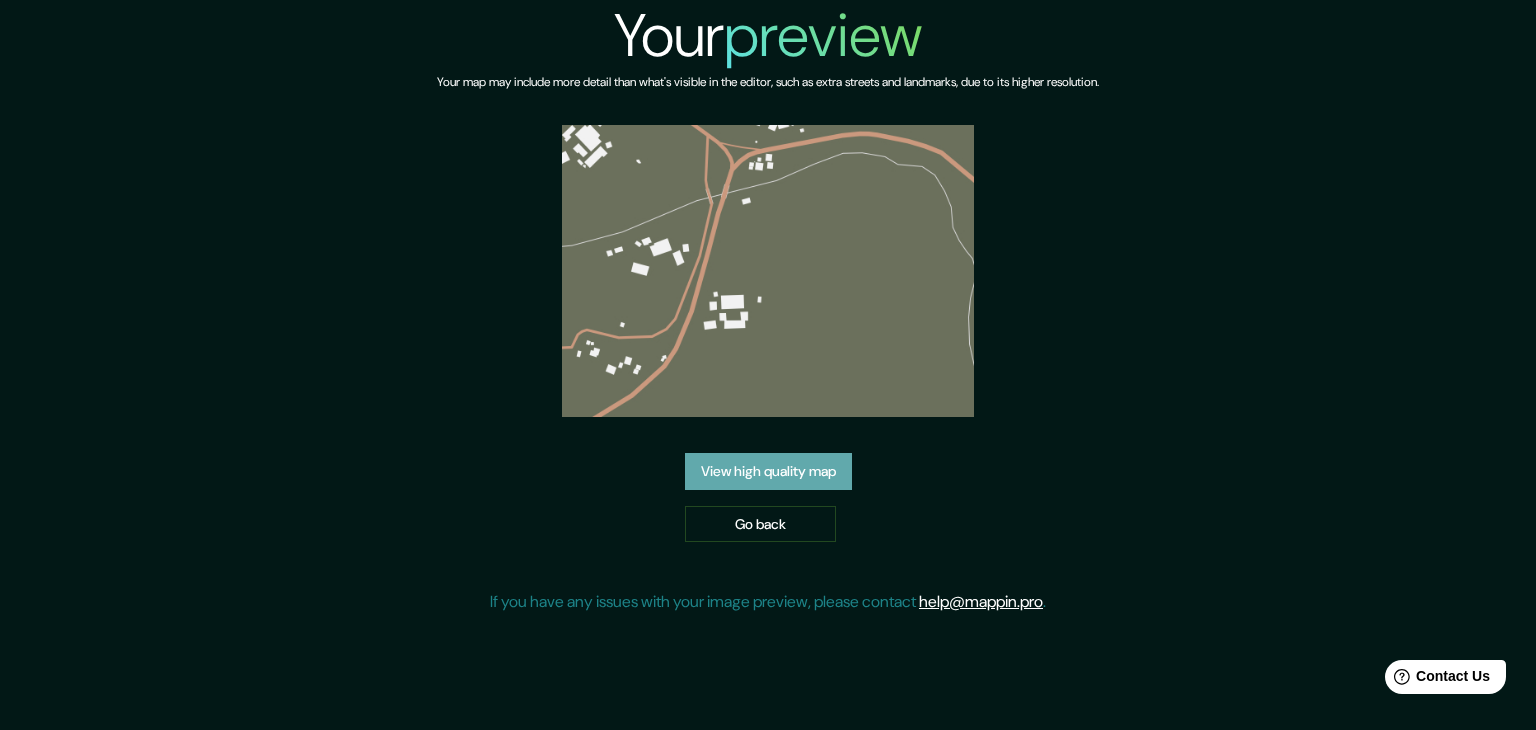 click on "View high quality map" at bounding box center (768, 471) 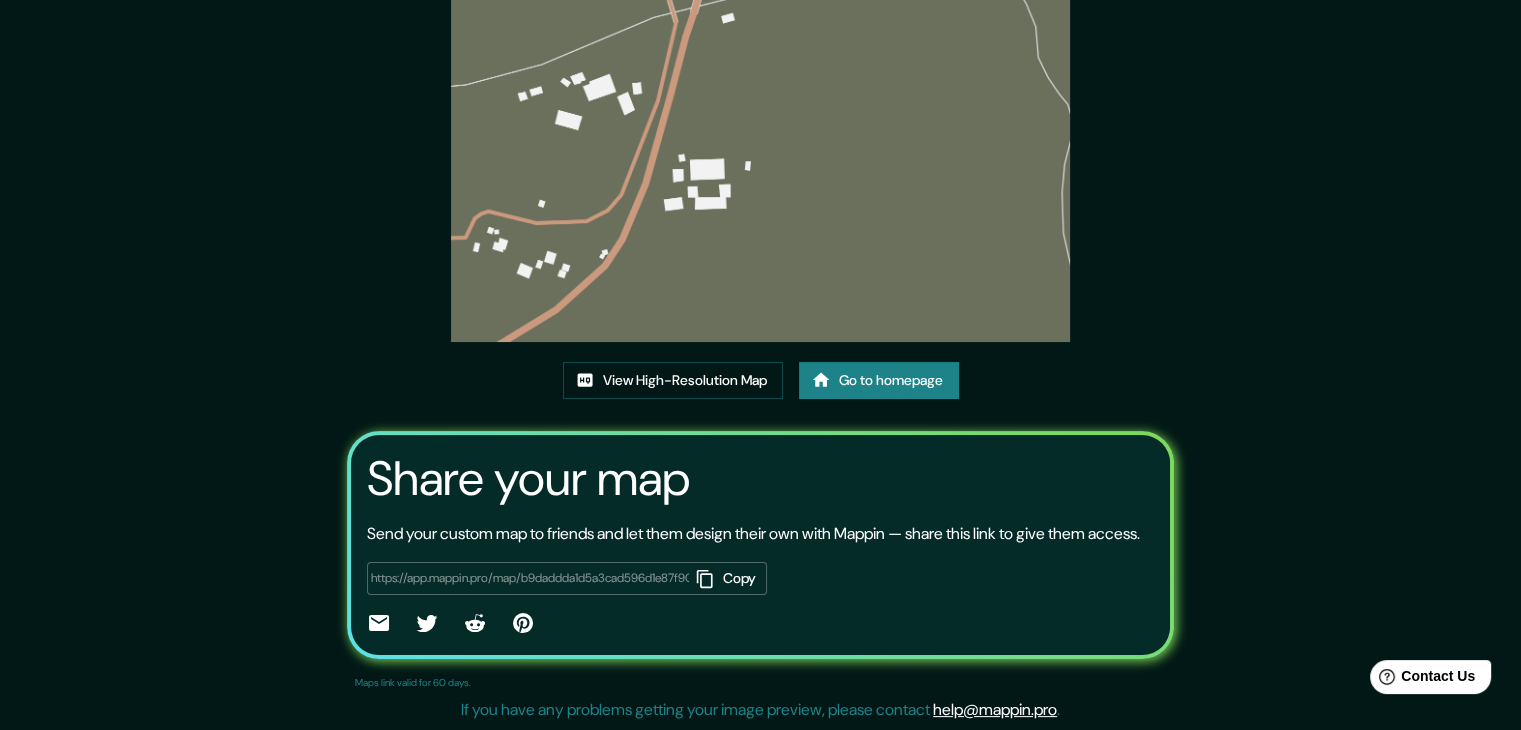 scroll, scrollTop: 200, scrollLeft: 0, axis: vertical 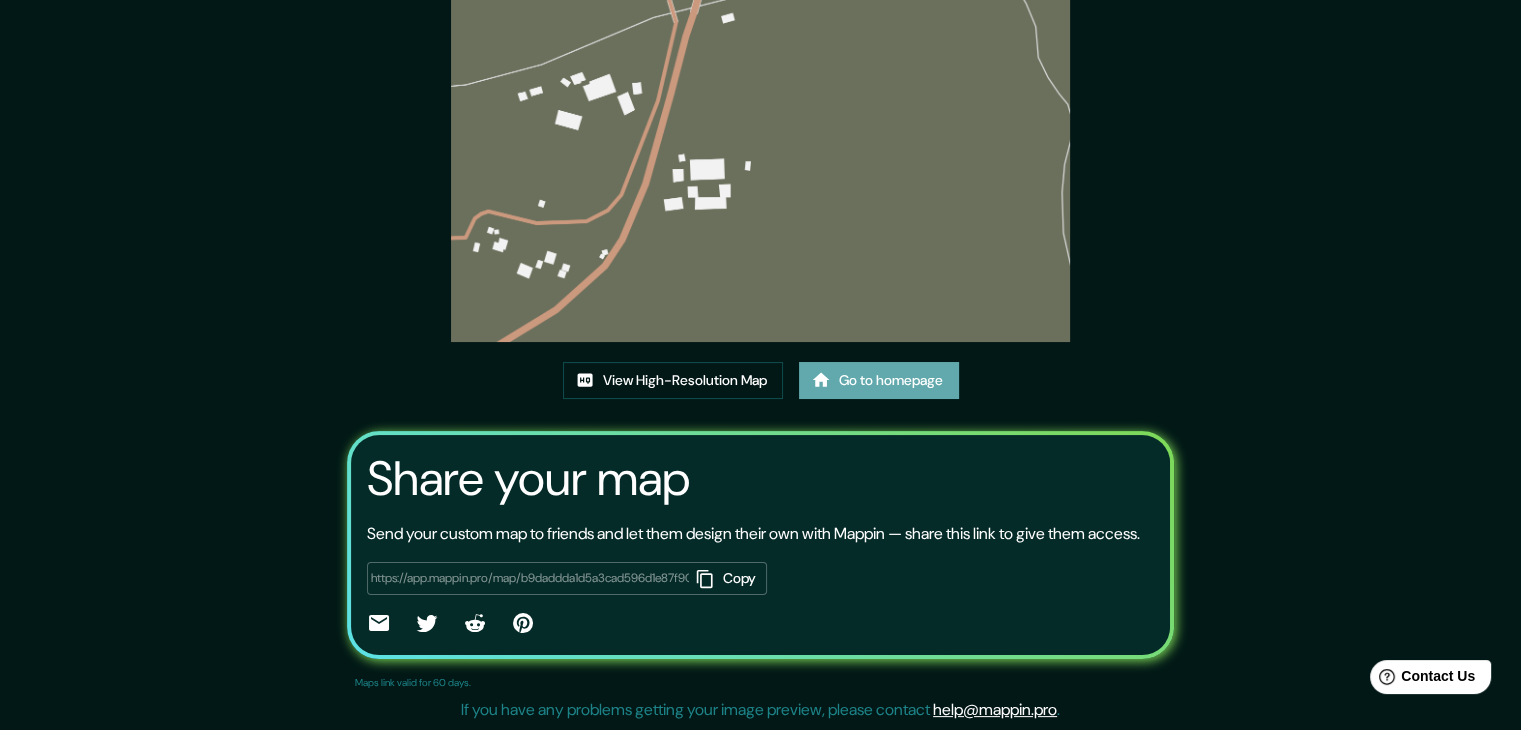 click on "Go to homepage" at bounding box center (879, 380) 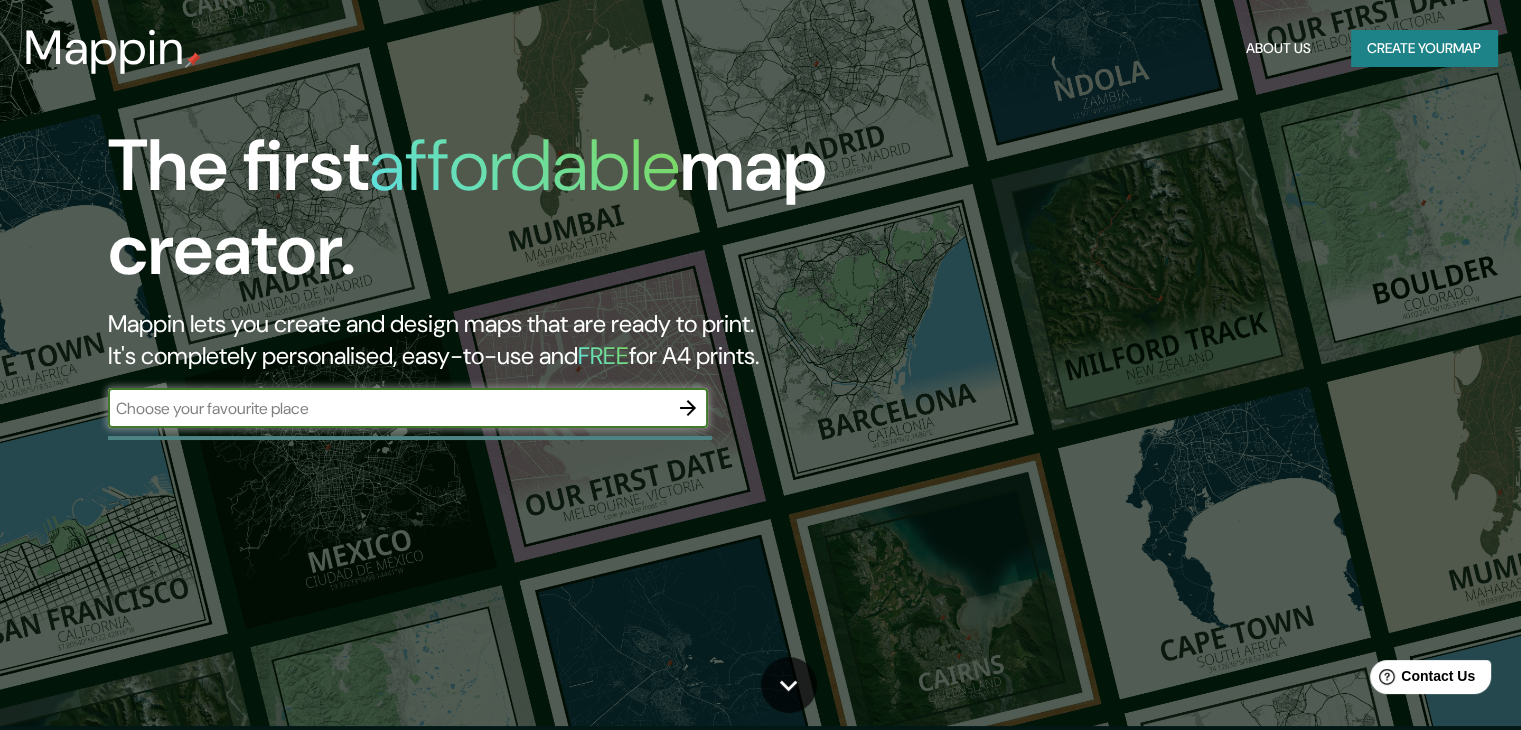 scroll, scrollTop: 0, scrollLeft: 0, axis: both 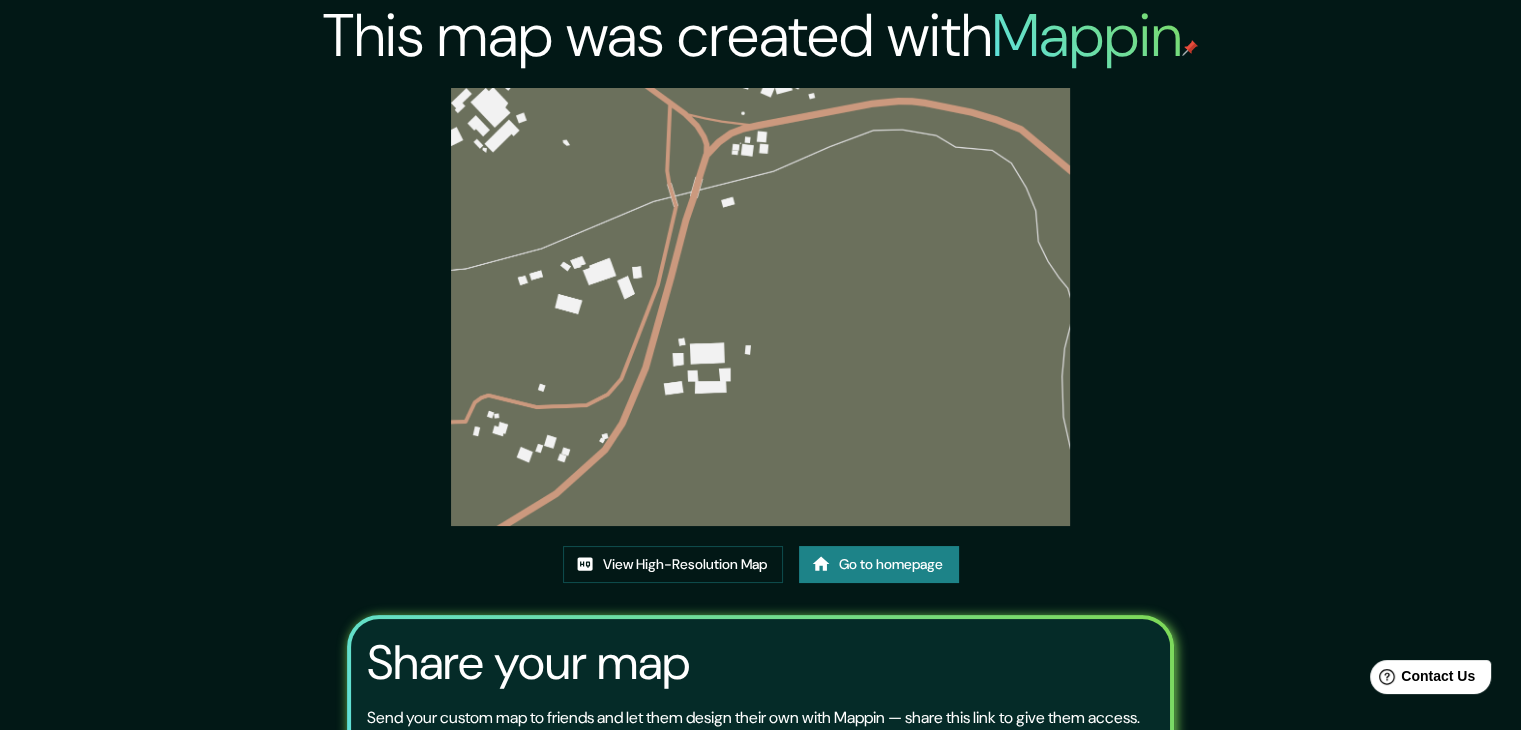 click at bounding box center [760, 307] 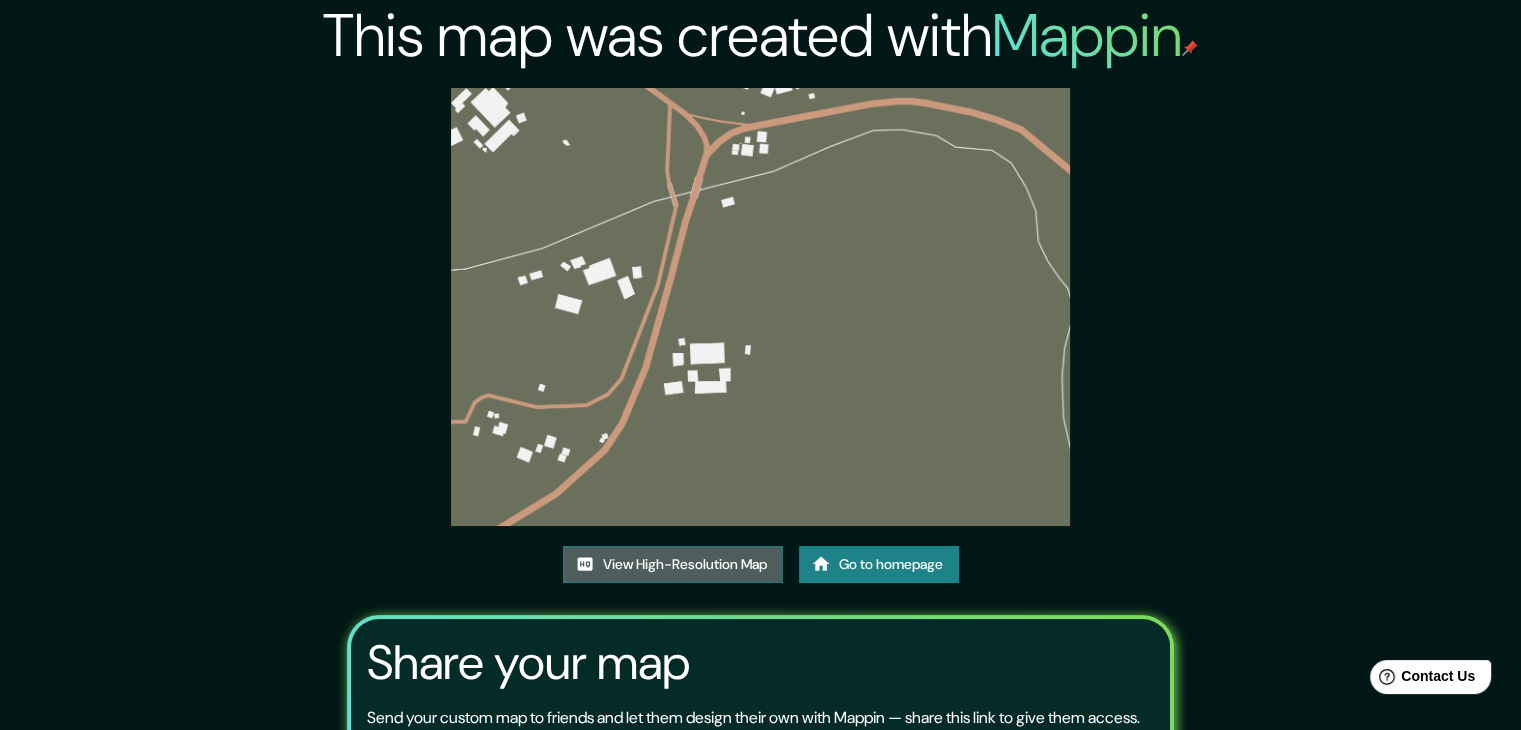click on "View High-Resolution Map" at bounding box center [673, 564] 